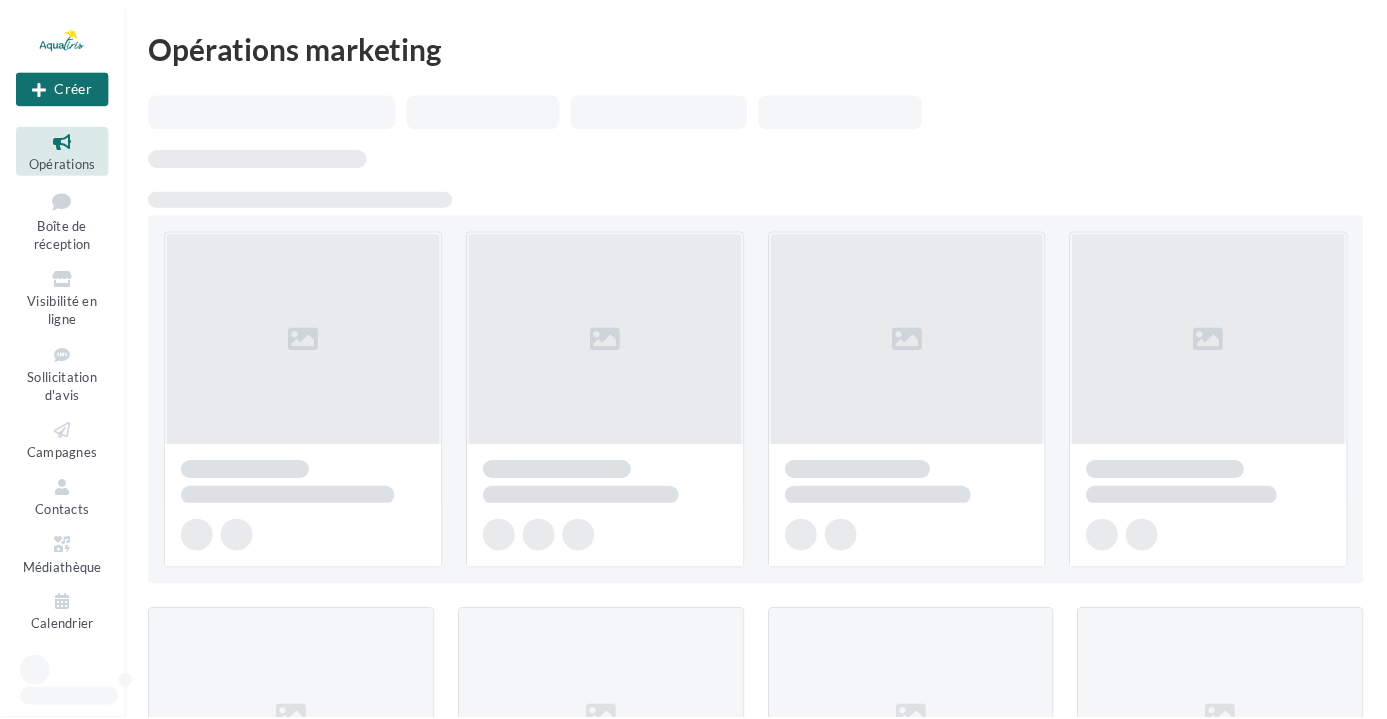scroll, scrollTop: 0, scrollLeft: 0, axis: both 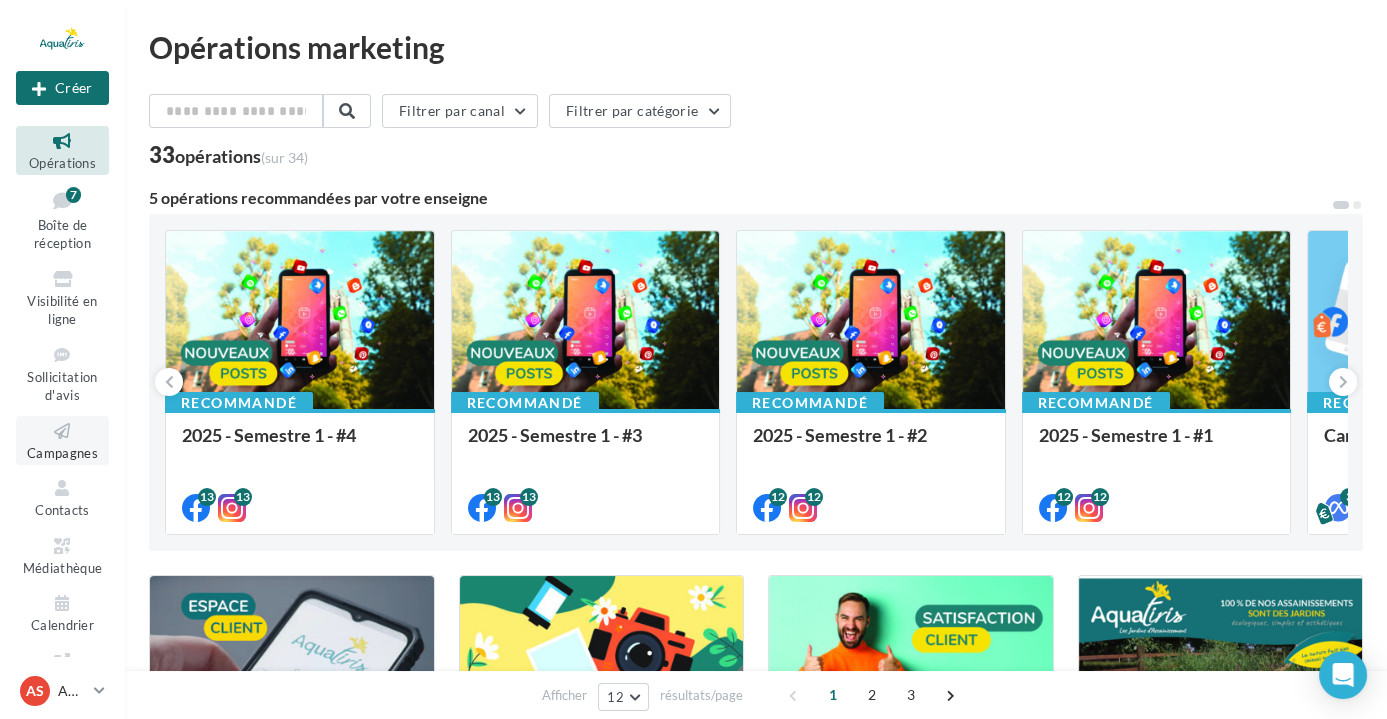 click on "Campagnes" at bounding box center (62, 453) 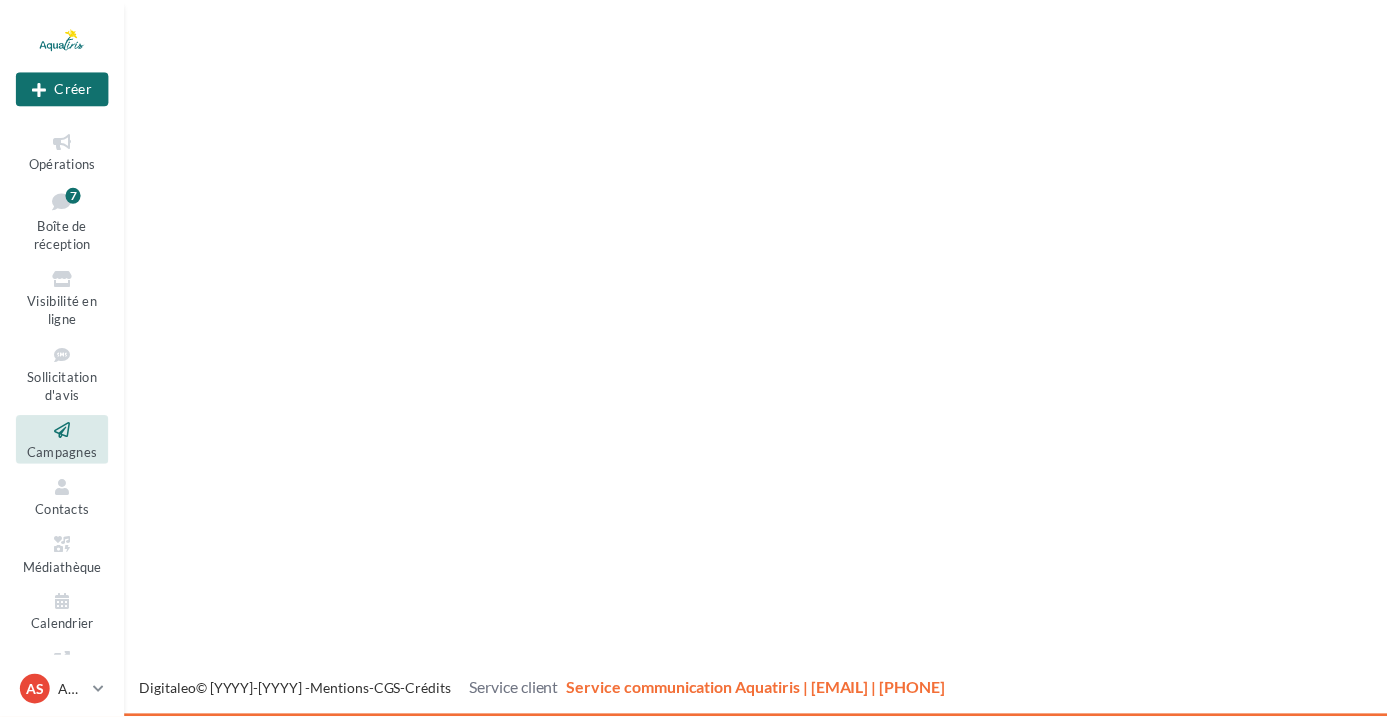 scroll, scrollTop: 0, scrollLeft: 0, axis: both 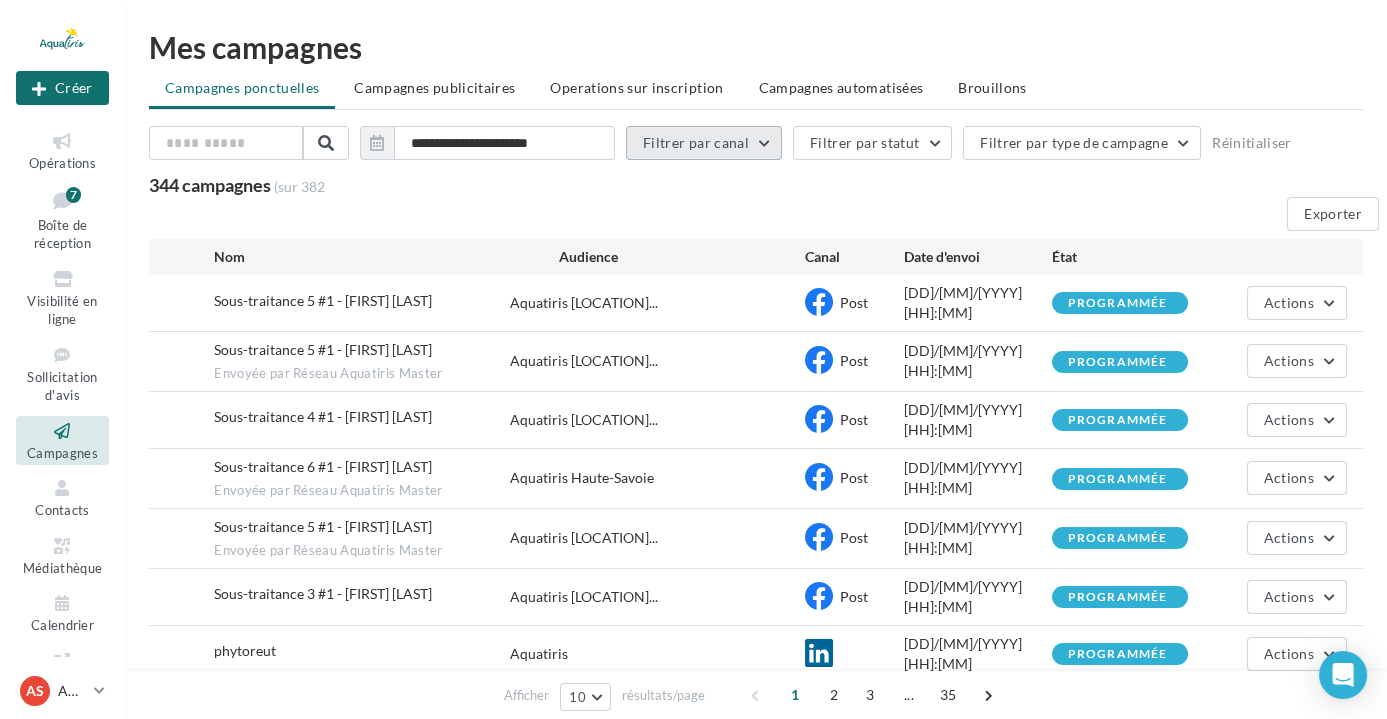 click on "Filtrer par canal" at bounding box center [704, 143] 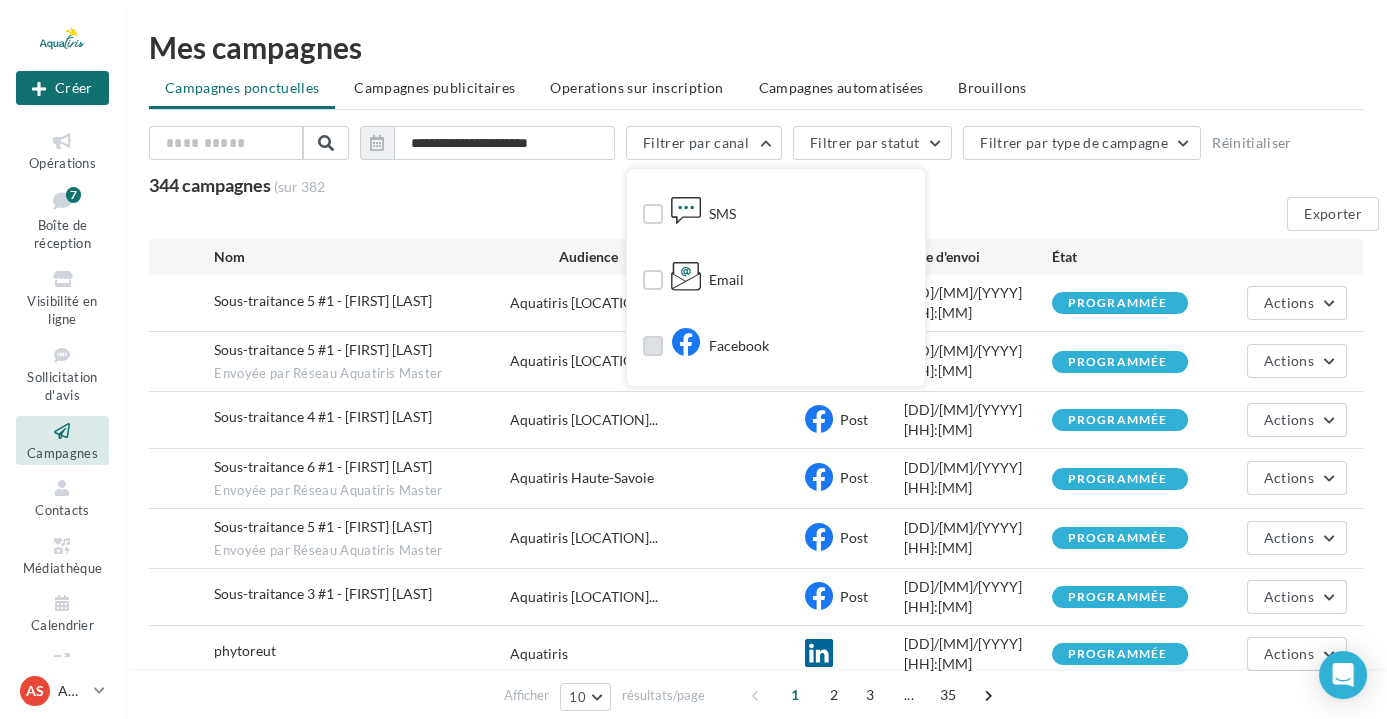 click on "Facebook" at bounding box center (720, 347) 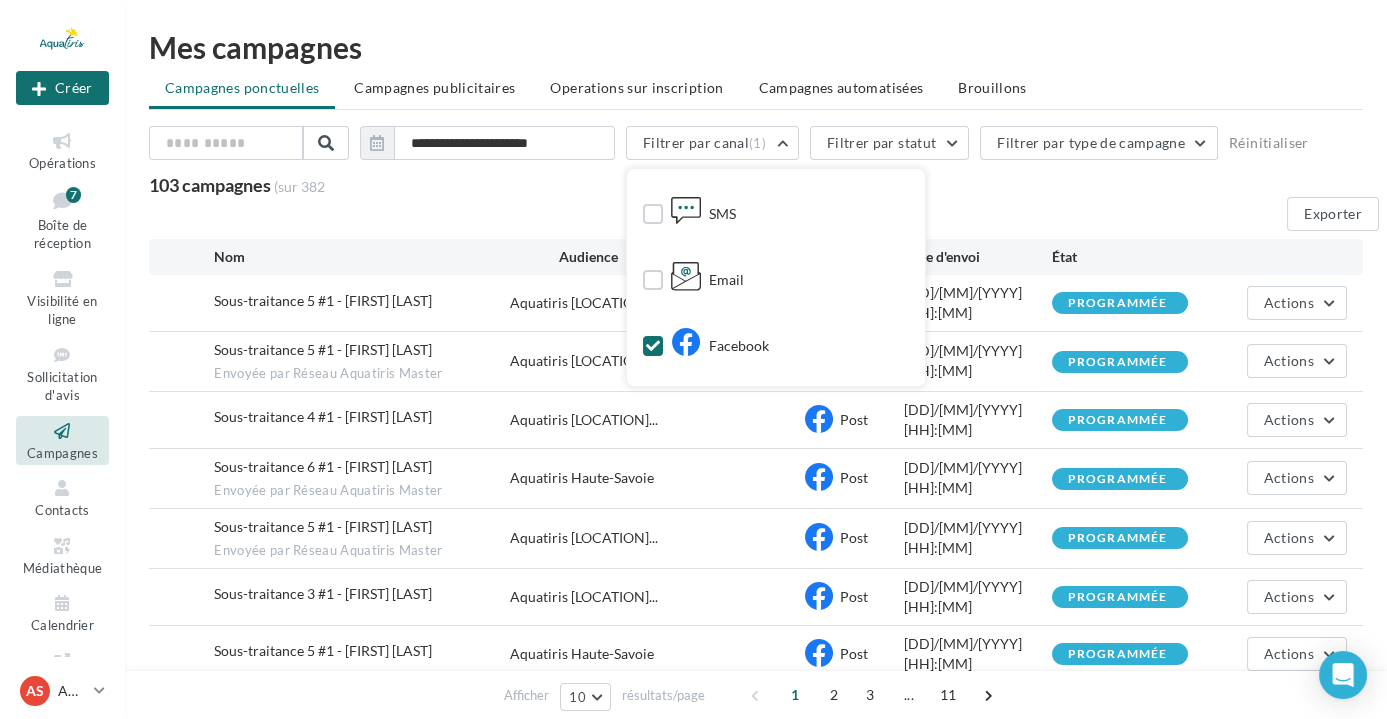 click on "Exporter" at bounding box center (764, 218) 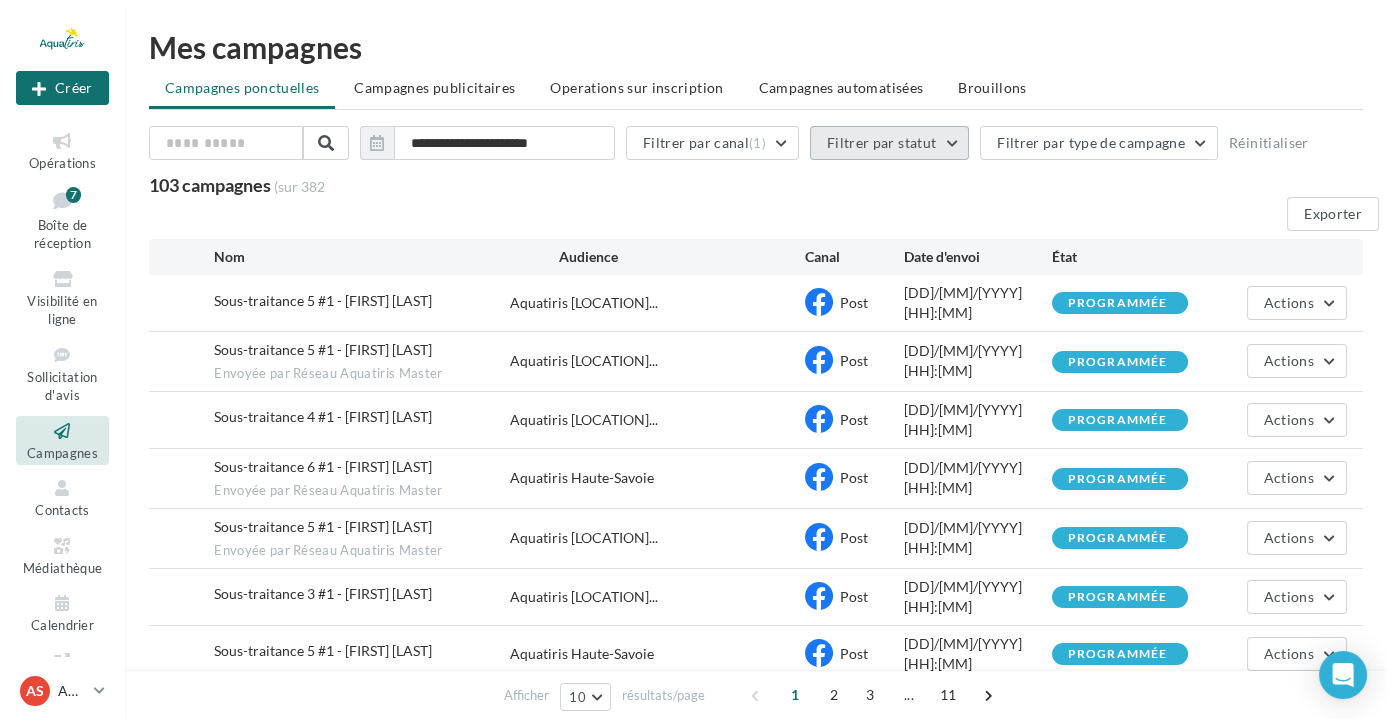click on "Filtrer par statut" at bounding box center [712, 143] 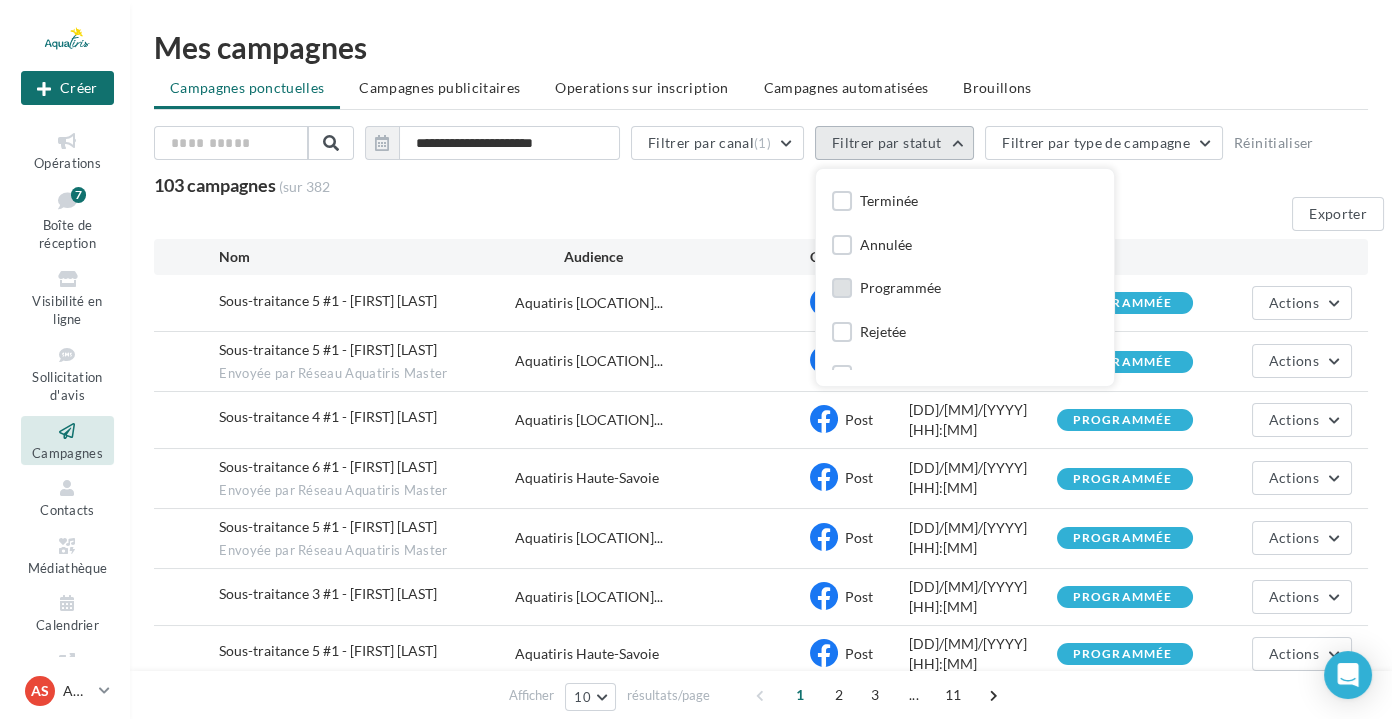 scroll, scrollTop: 61, scrollLeft: 0, axis: vertical 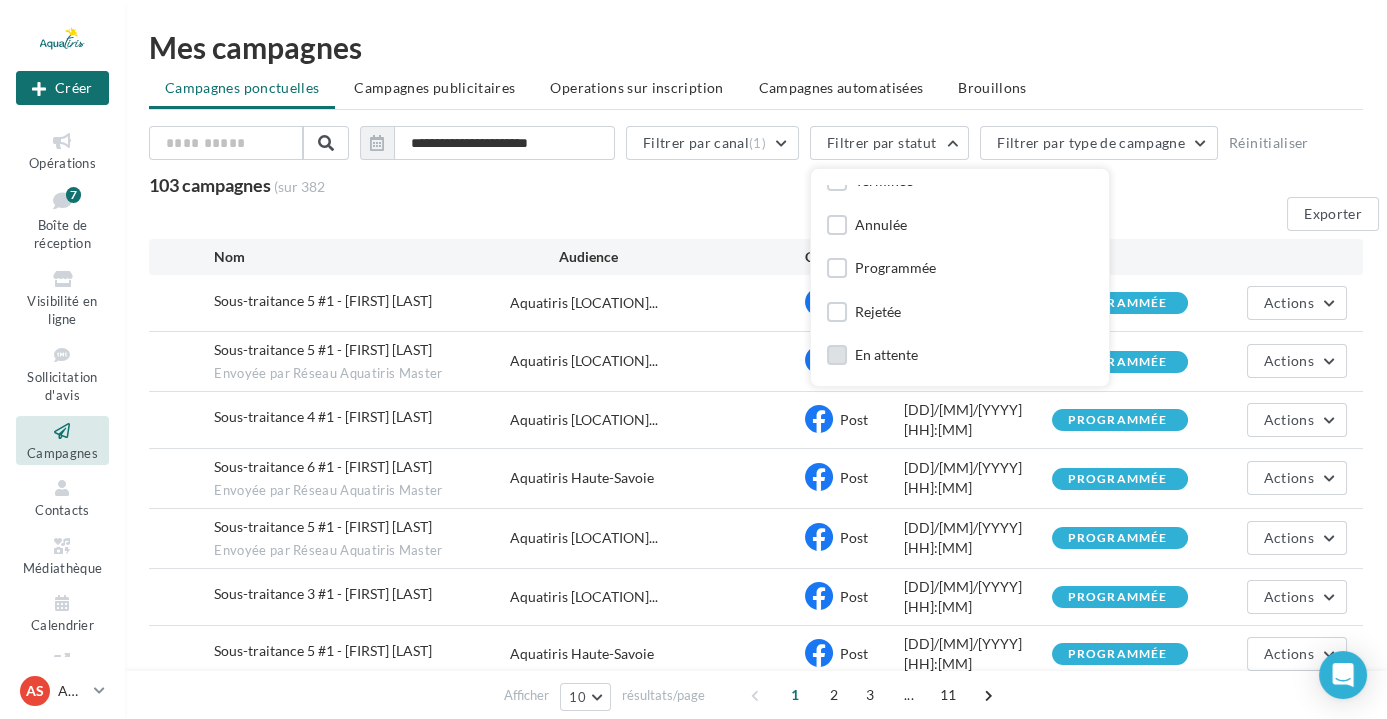 click on "En attente" at bounding box center [886, 355] 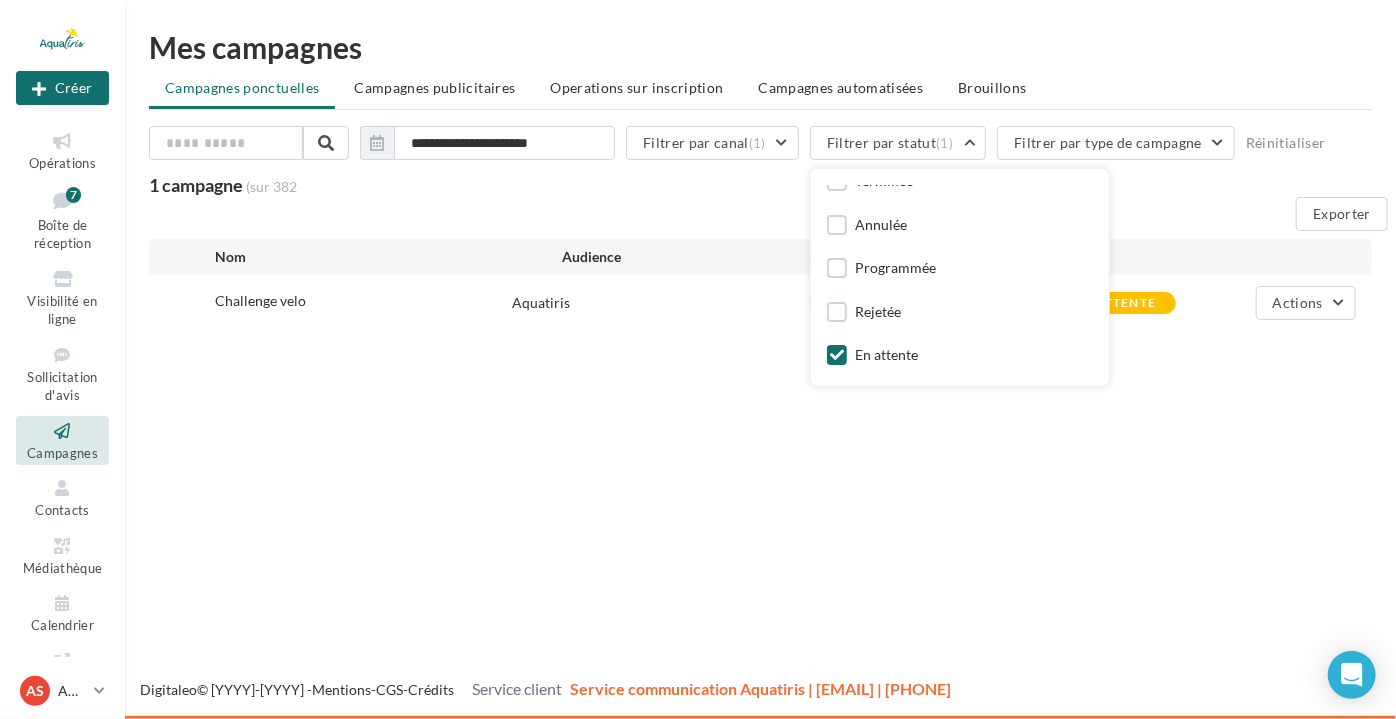 click on "Exporter" at bounding box center (768, 218) 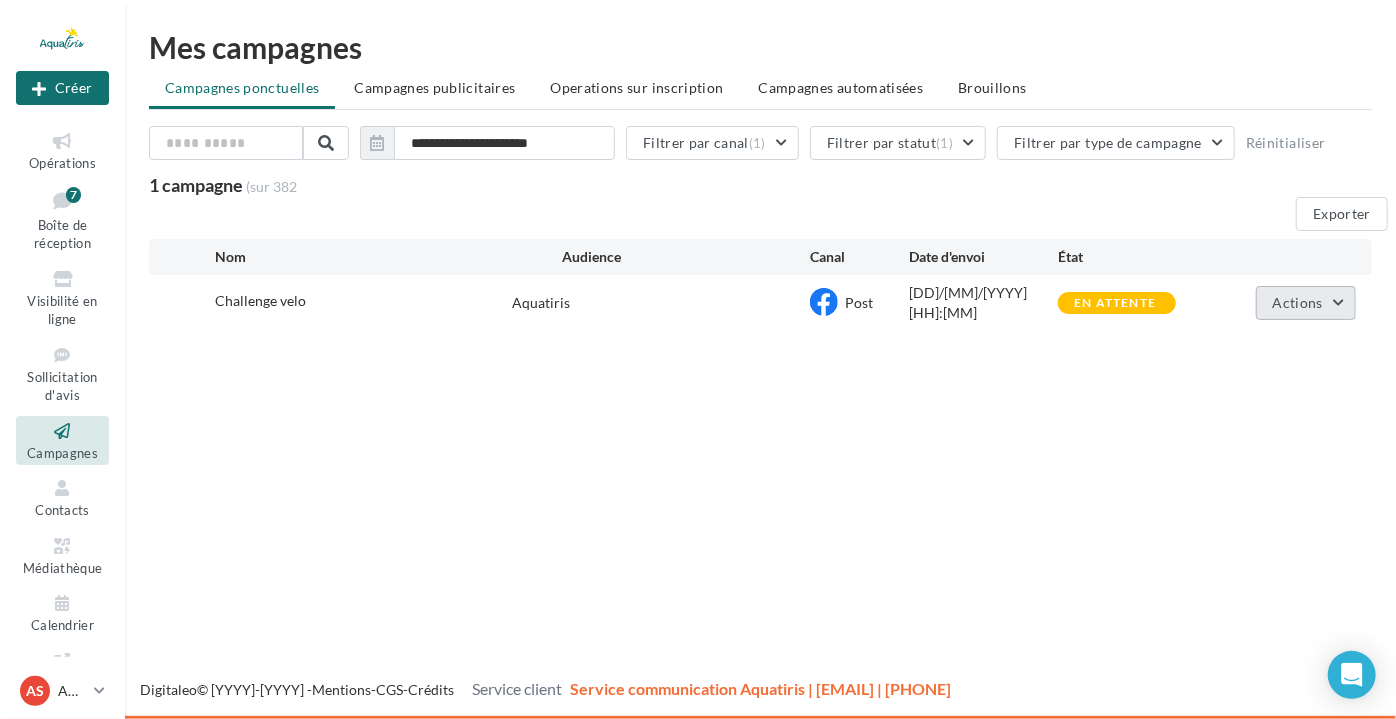 click on "Actions" at bounding box center (1298, 302) 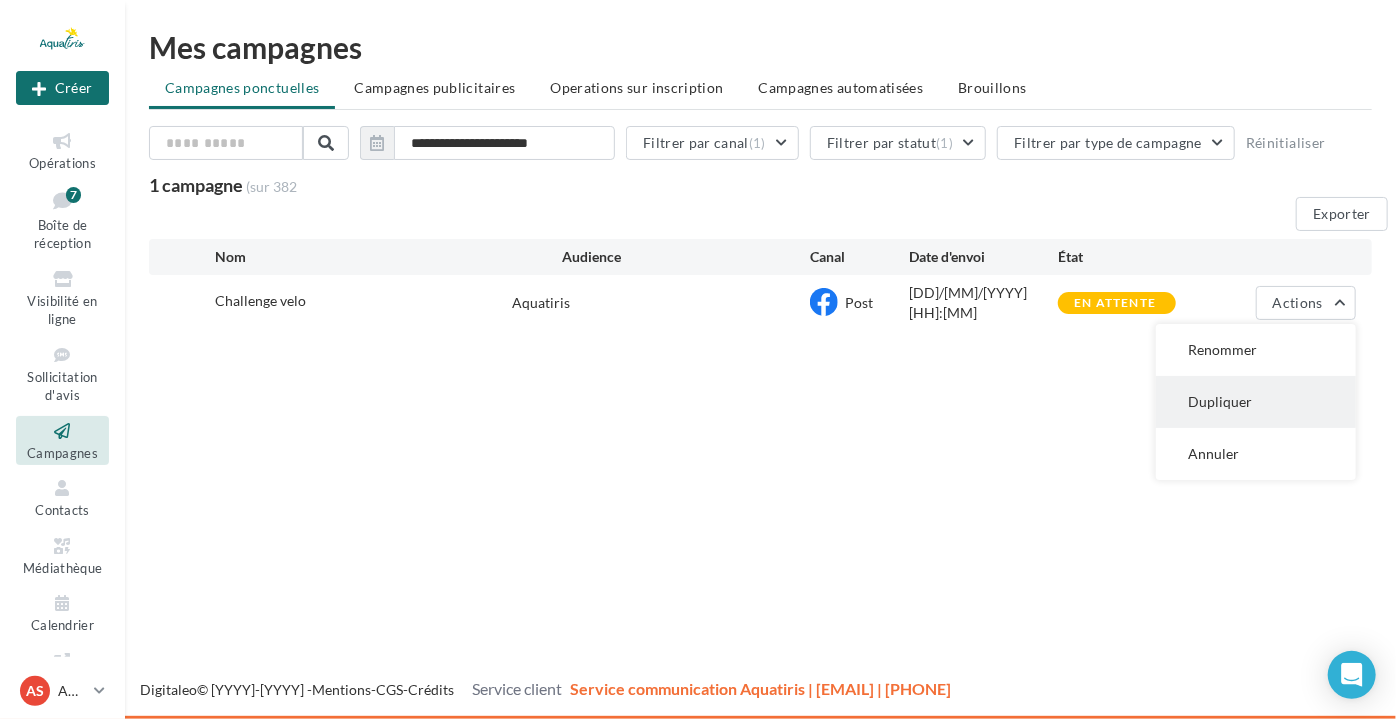 click on "Dupliquer" at bounding box center [1256, 350] 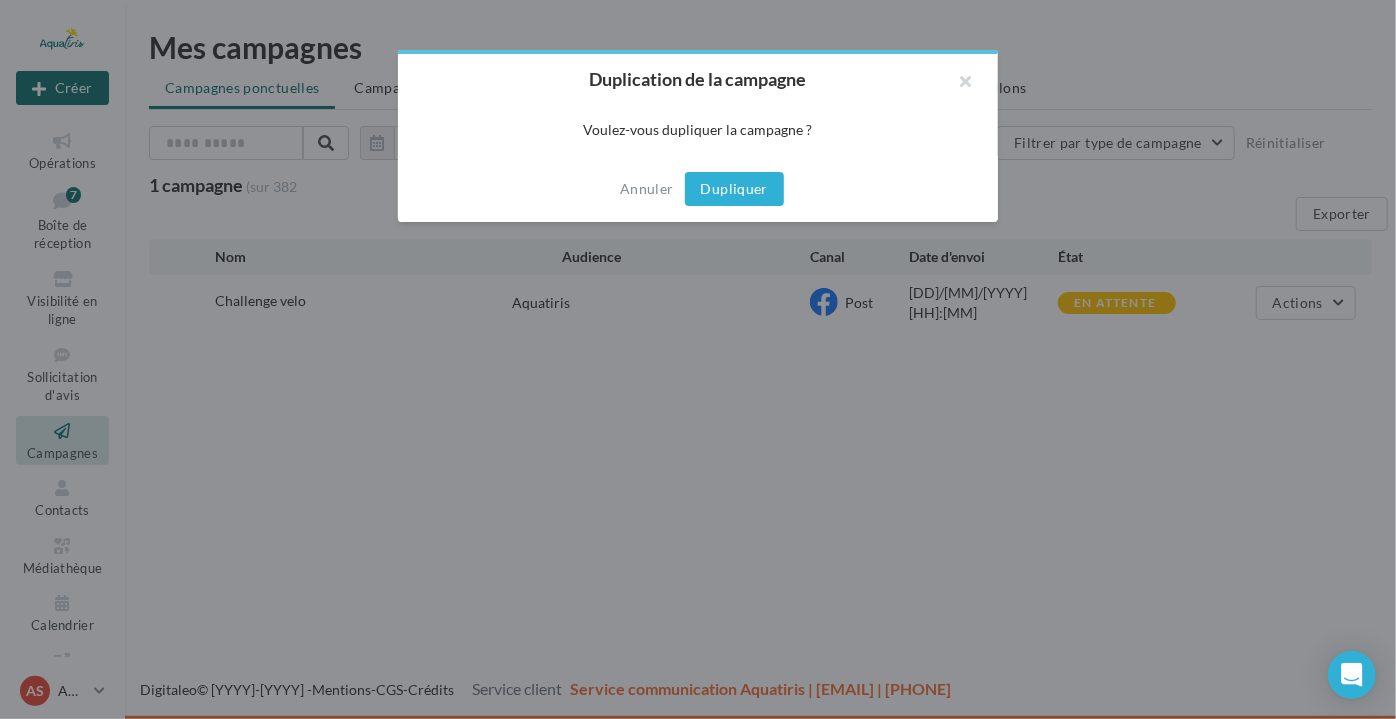 click on "Dupliquer" at bounding box center [734, 189] 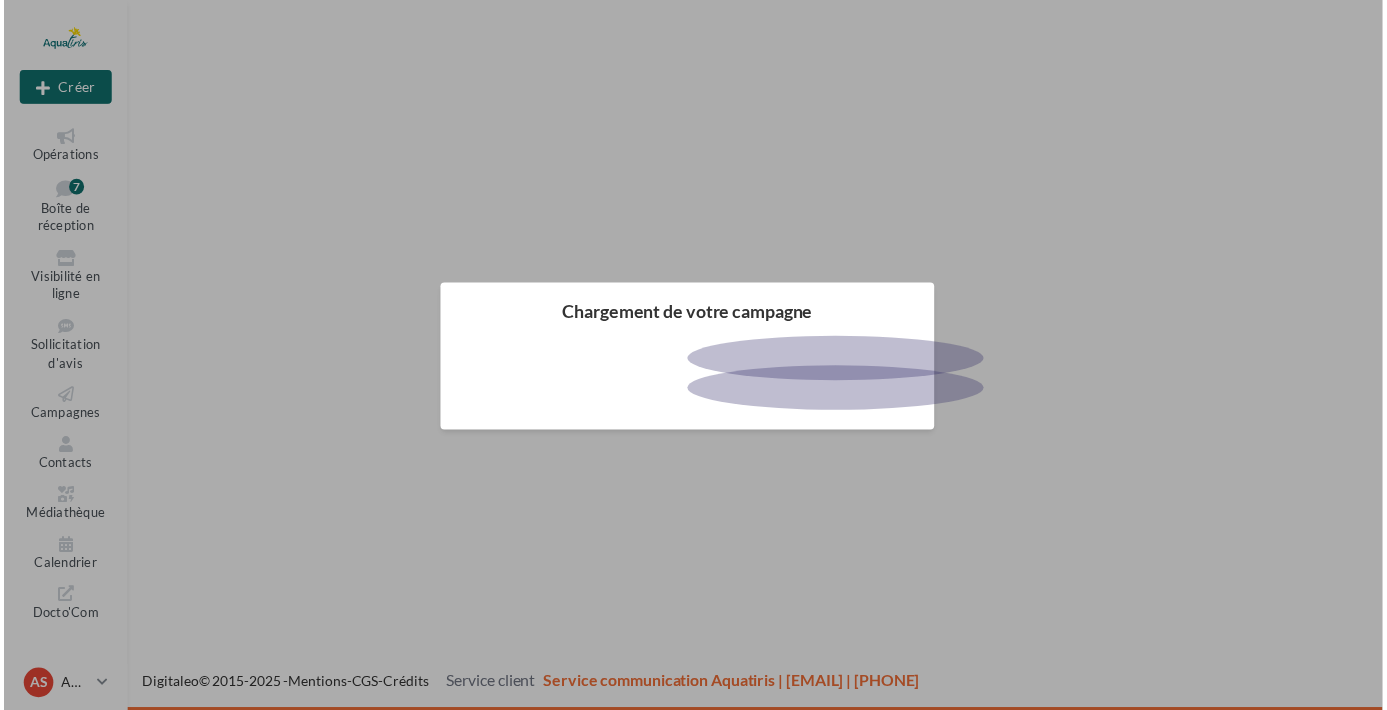 scroll, scrollTop: 0, scrollLeft: 0, axis: both 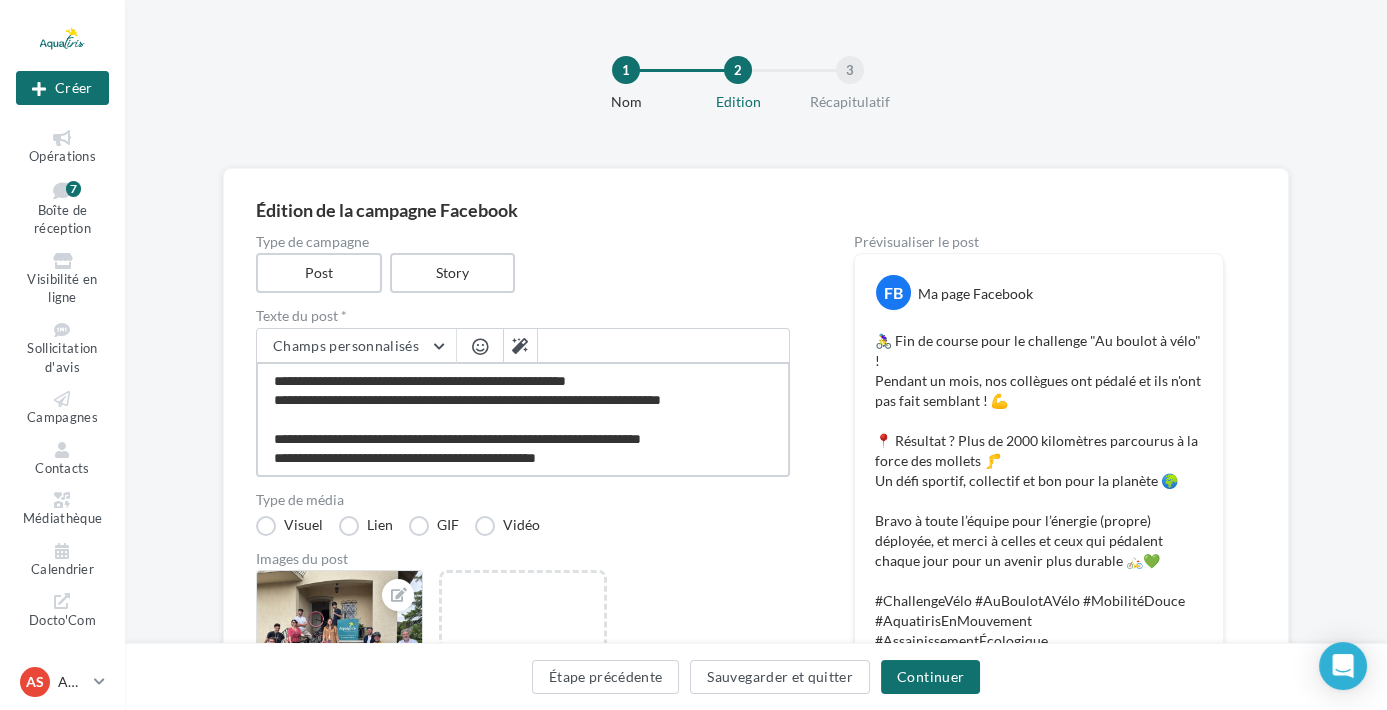 drag, startPoint x: 432, startPoint y: 430, endPoint x: 359, endPoint y: 436, distance: 73.24616 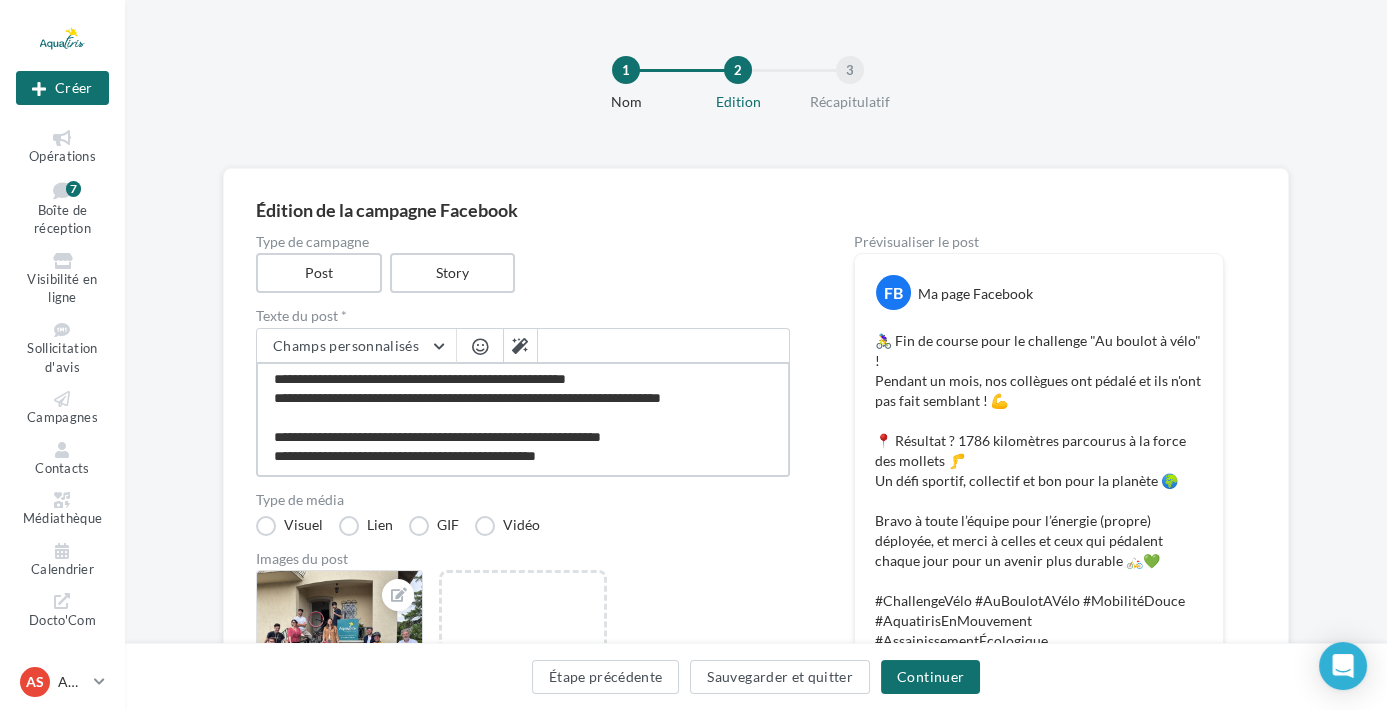 scroll, scrollTop: 0, scrollLeft: 0, axis: both 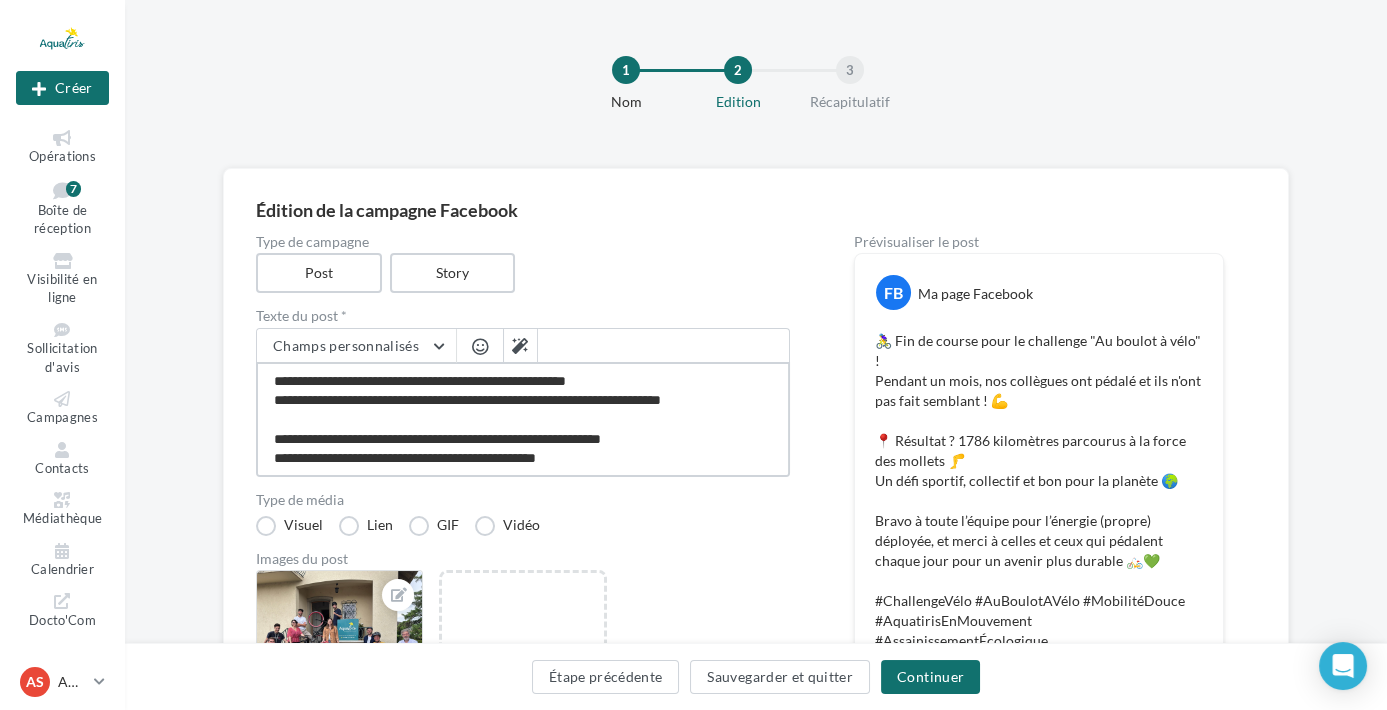 type on "**********" 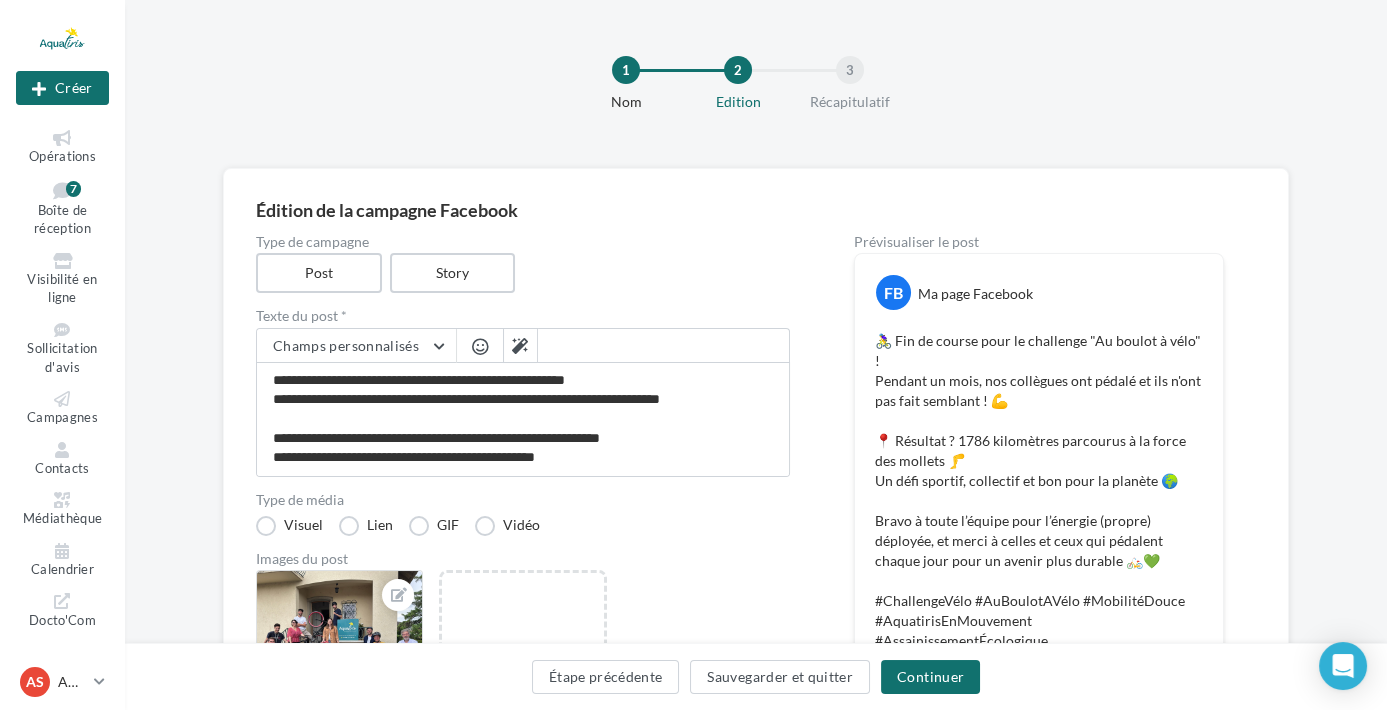 click on "Type de média
Visuel   Lien   GIF   Vidéo" at bounding box center (523, 514) 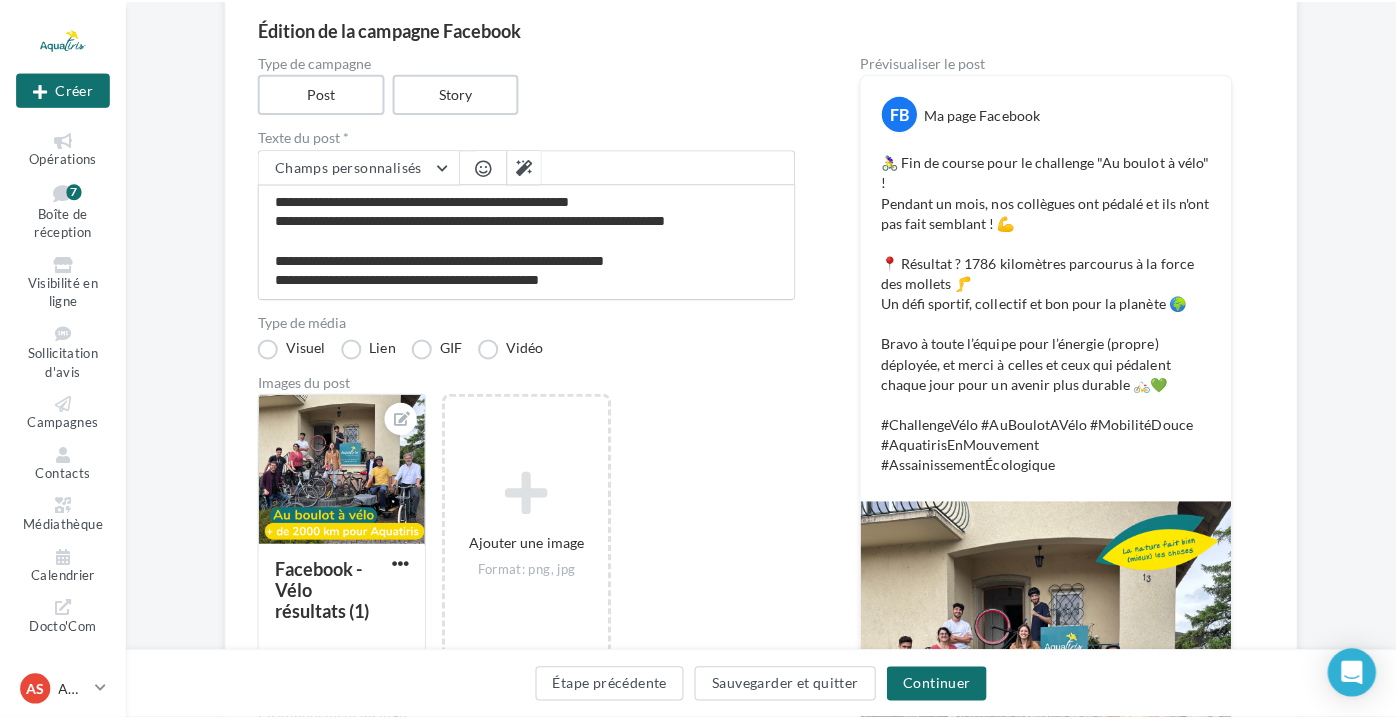 scroll, scrollTop: 181, scrollLeft: 0, axis: vertical 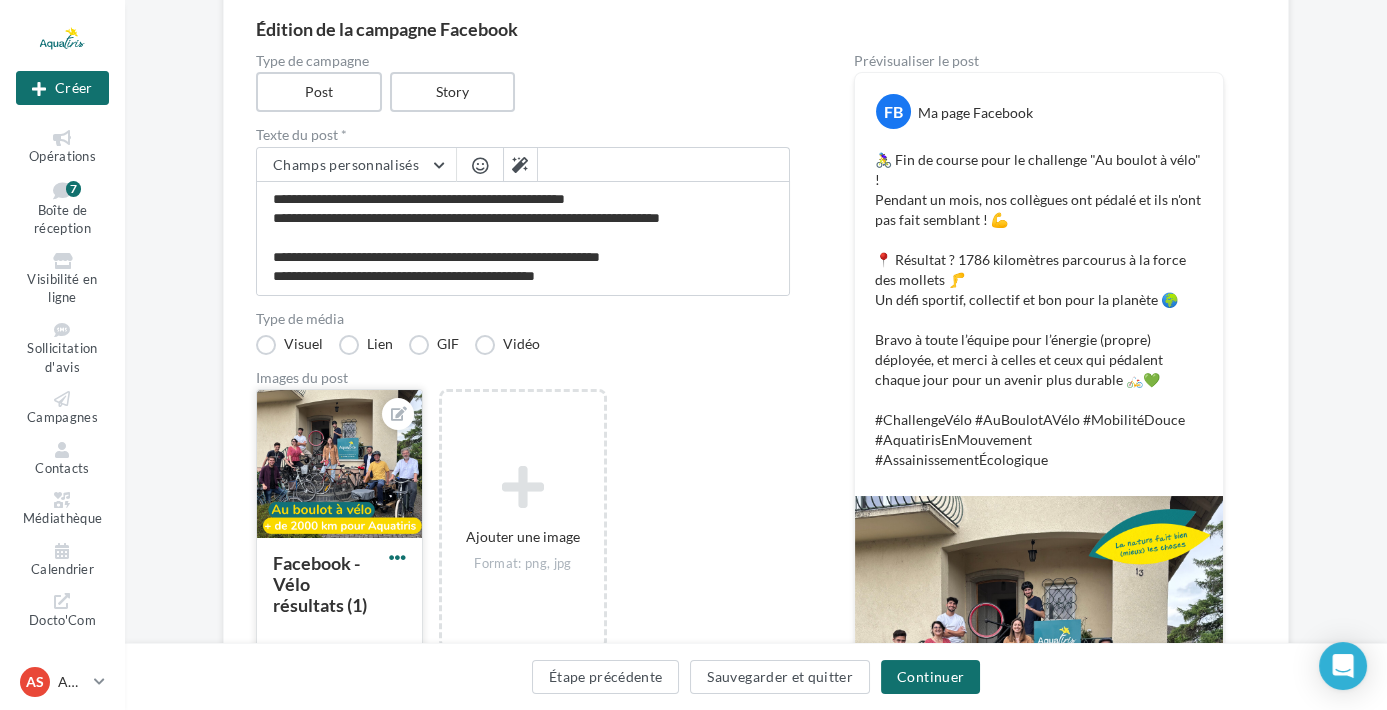 click at bounding box center [397, 557] 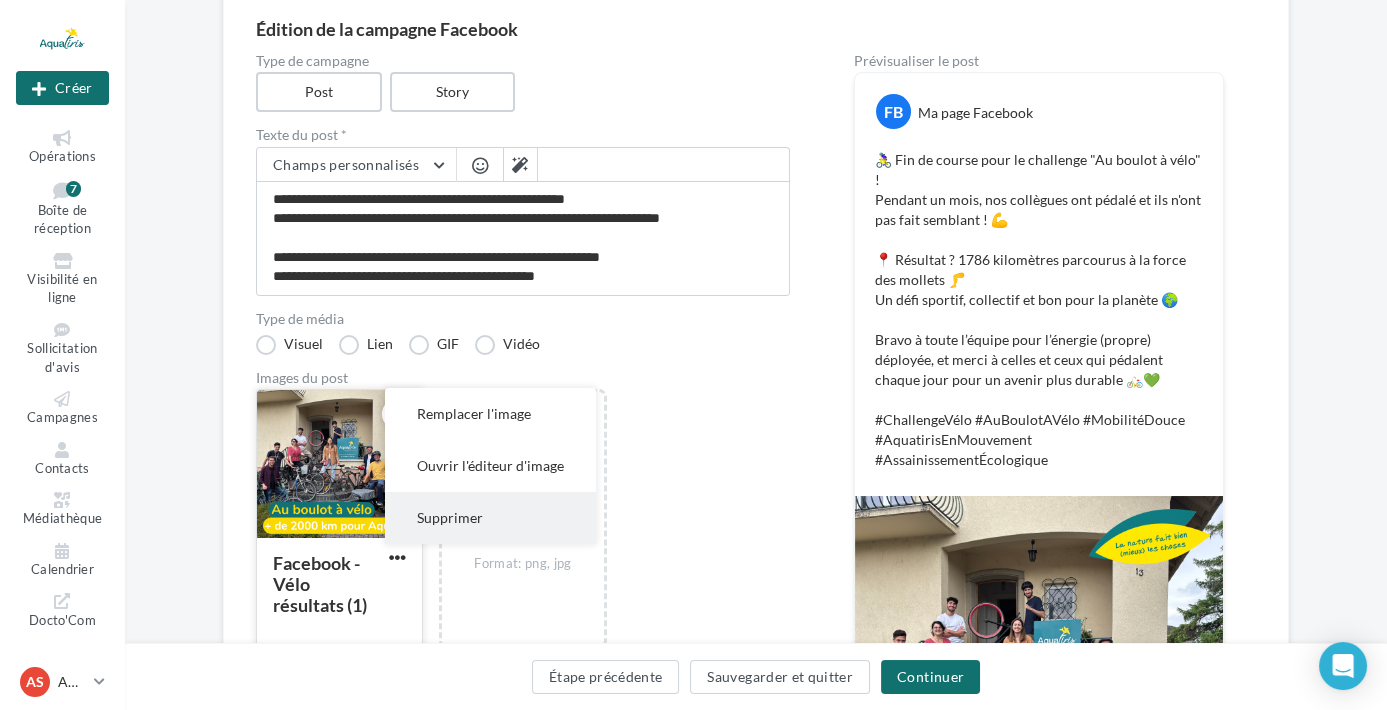 click on "Supprimer" at bounding box center [490, 414] 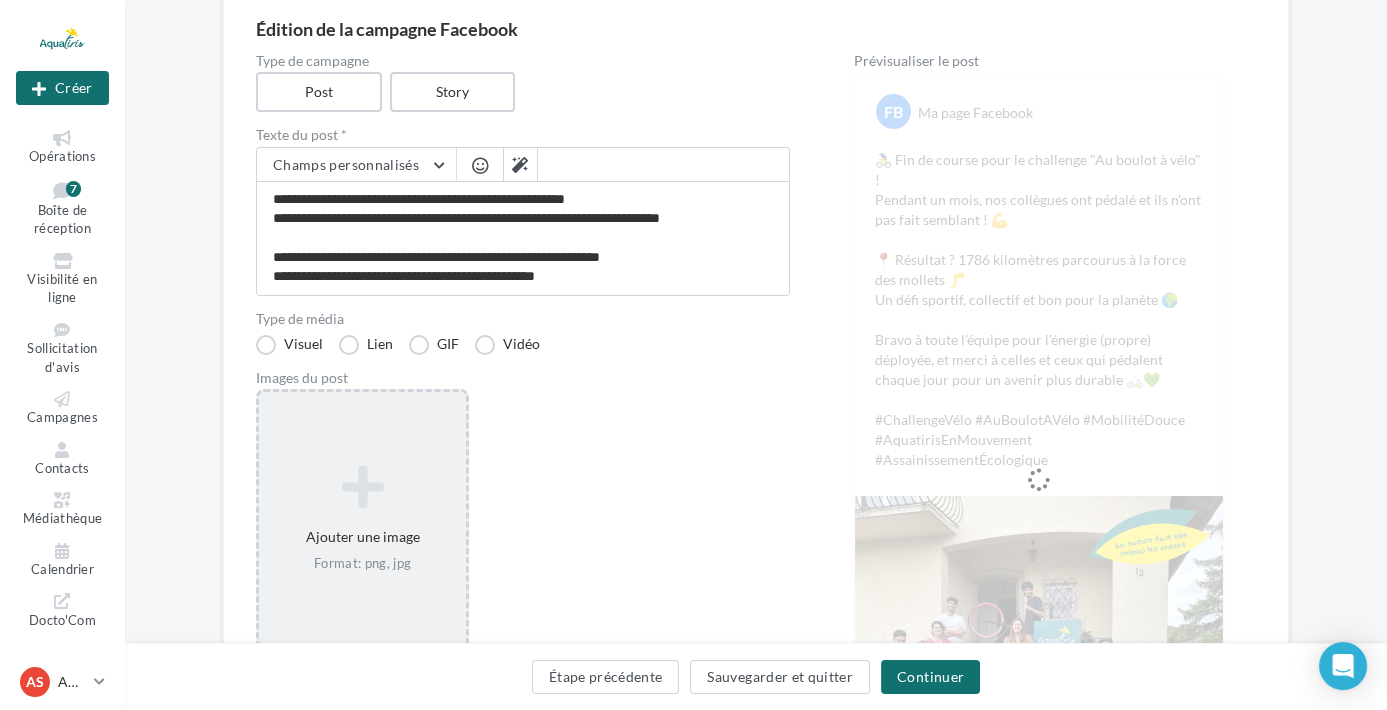 click at bounding box center [362, 487] 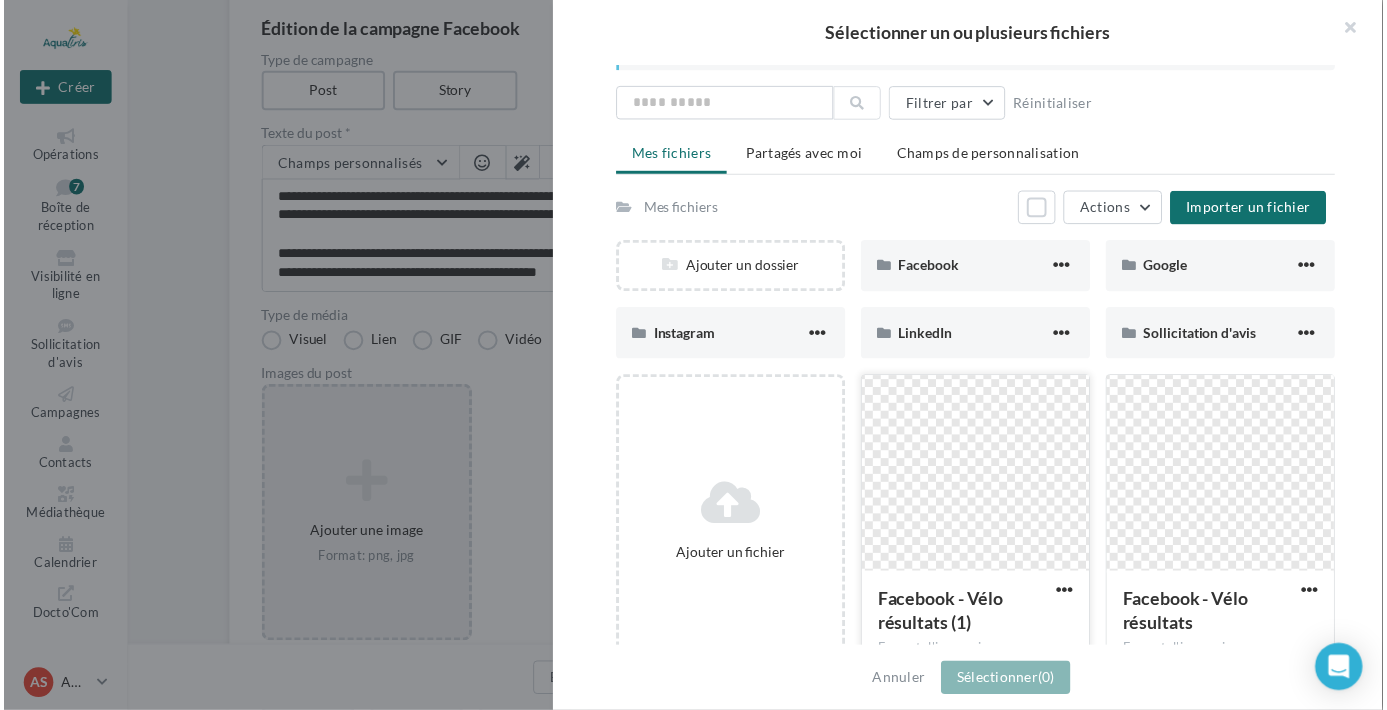 scroll, scrollTop: 90, scrollLeft: 0, axis: vertical 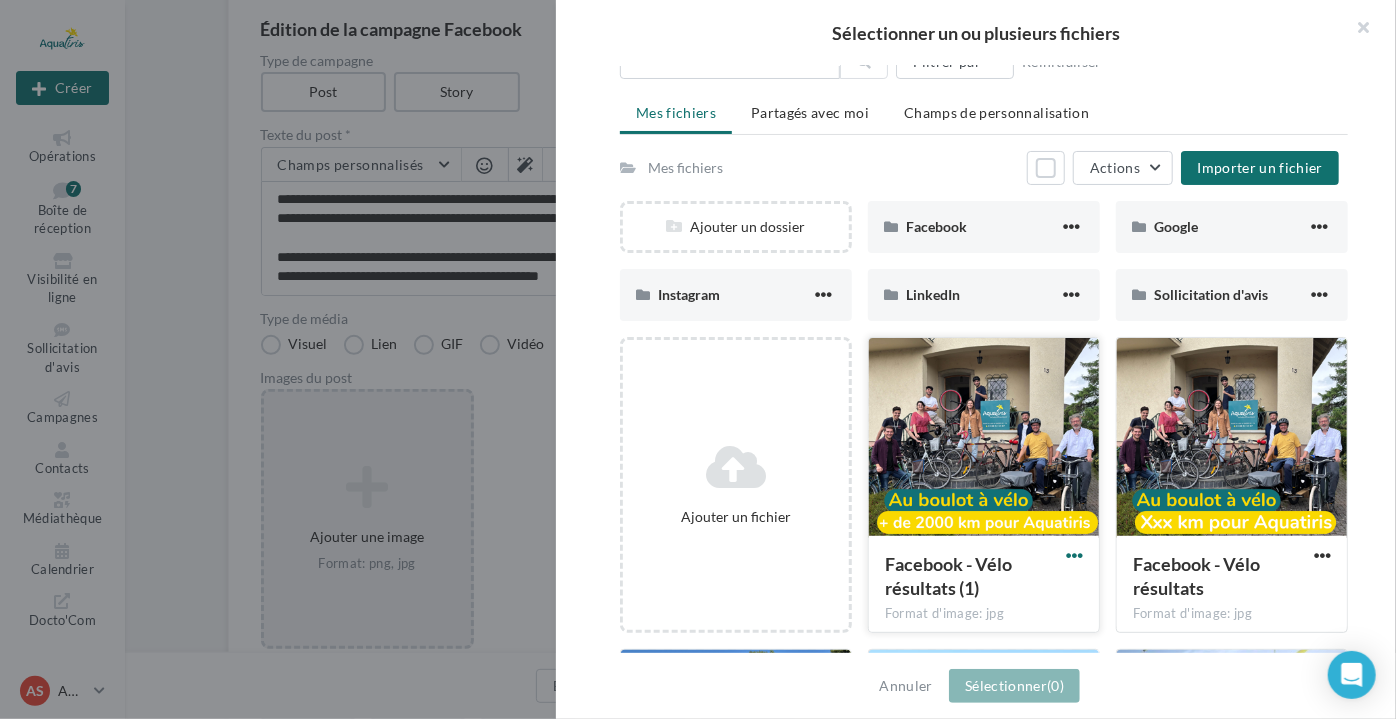 click at bounding box center (1074, 555) 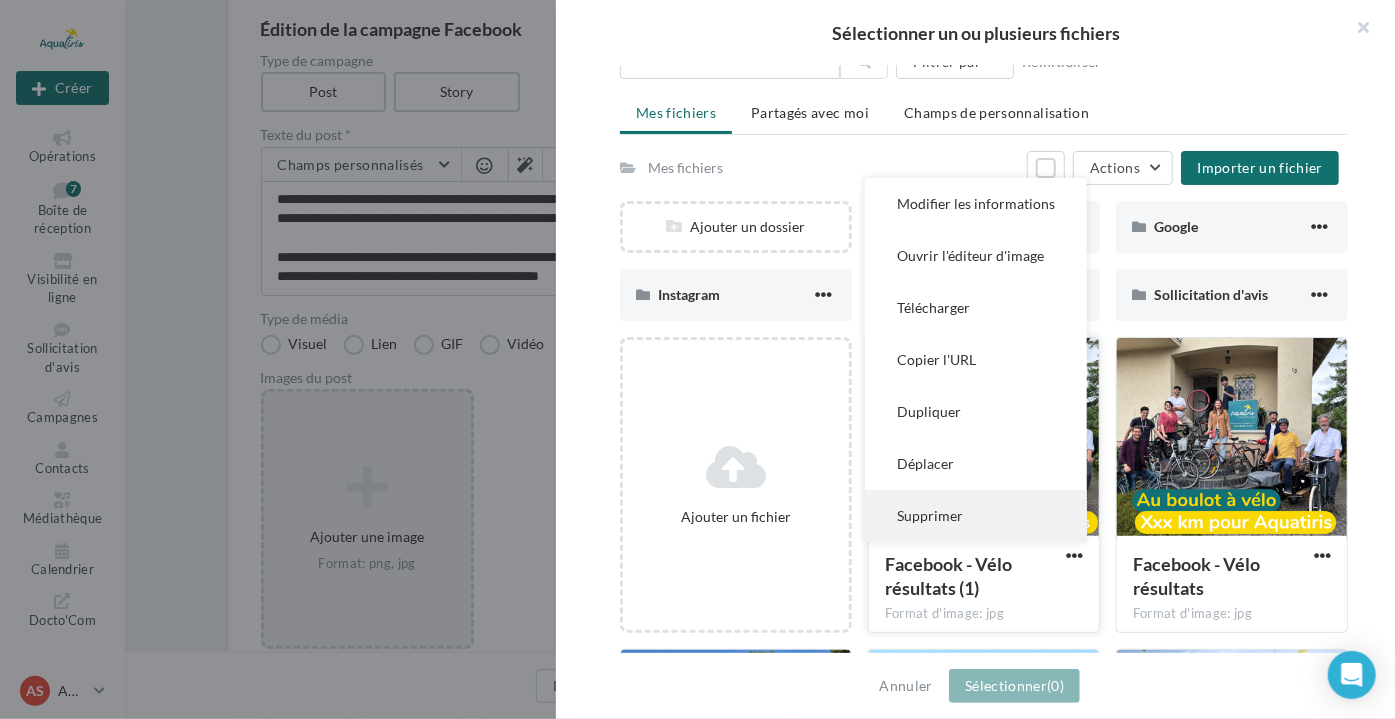 click on "Supprimer" at bounding box center [976, 204] 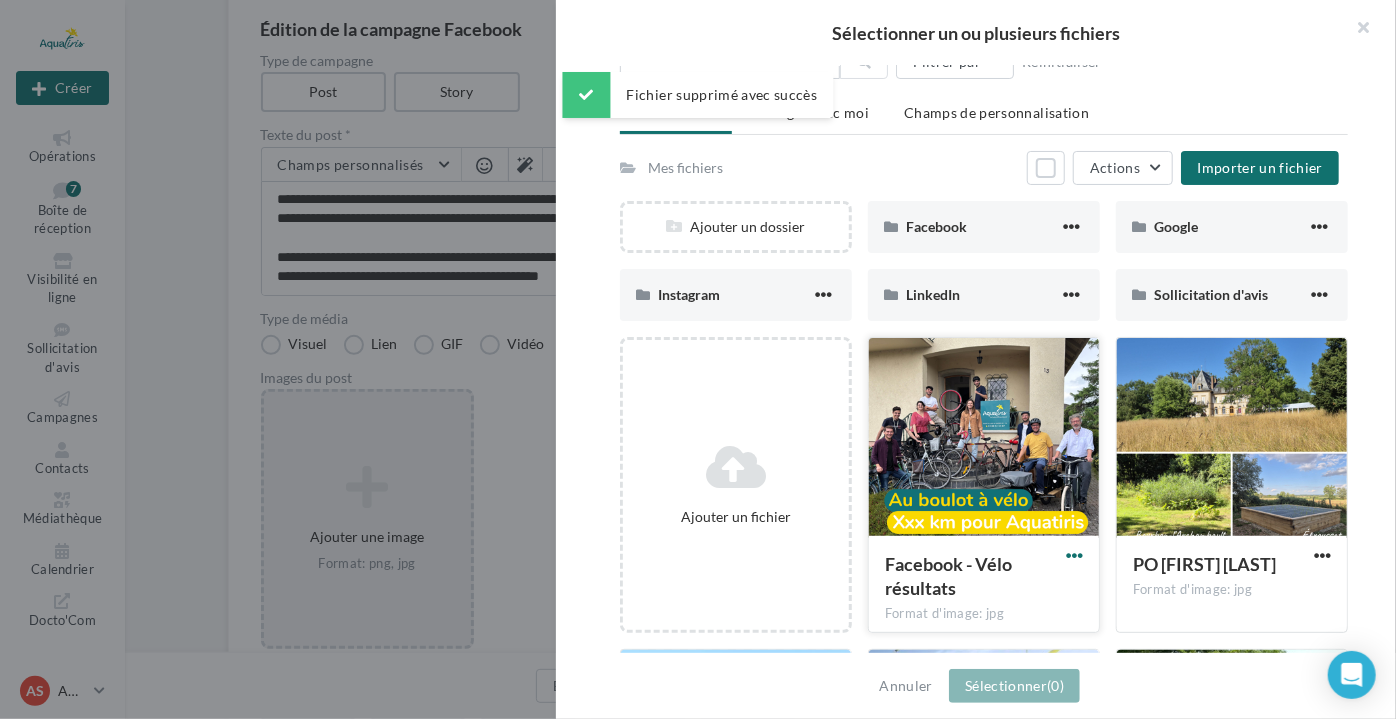 click at bounding box center [1074, 555] 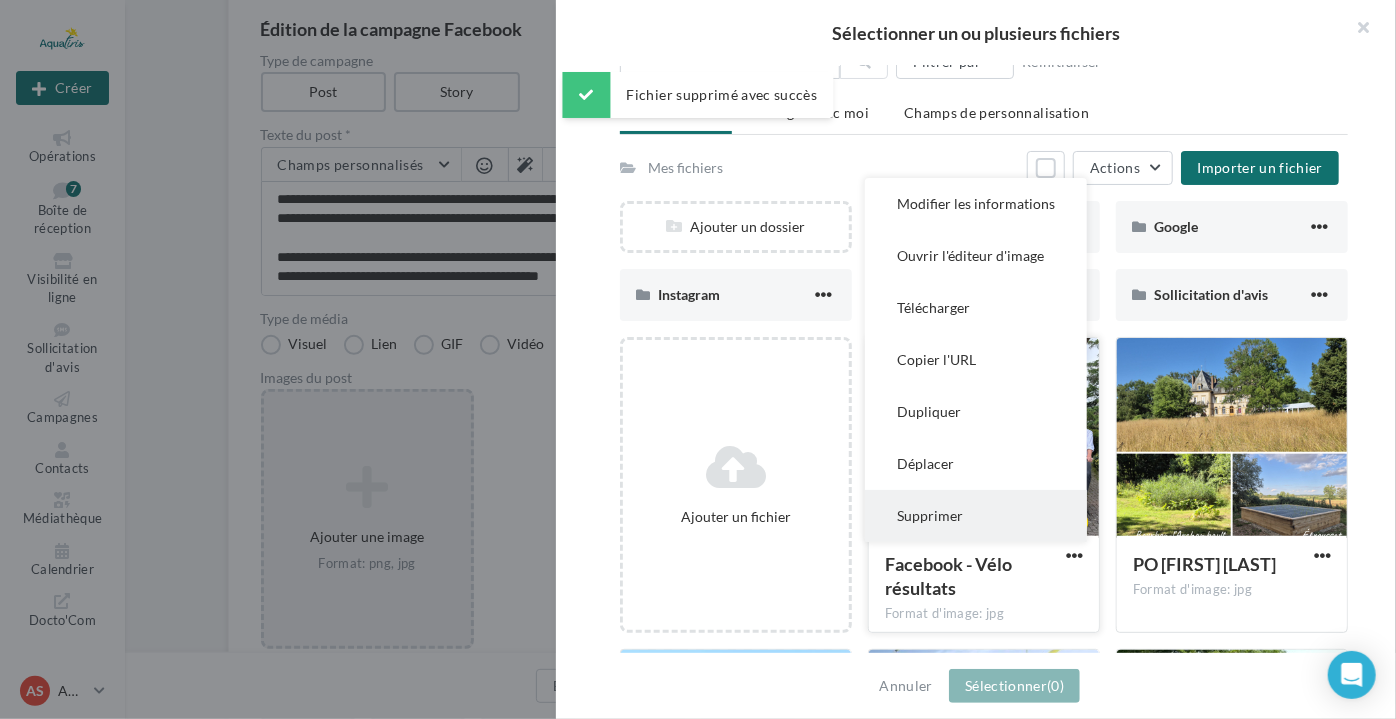 click on "Supprimer" at bounding box center [976, 204] 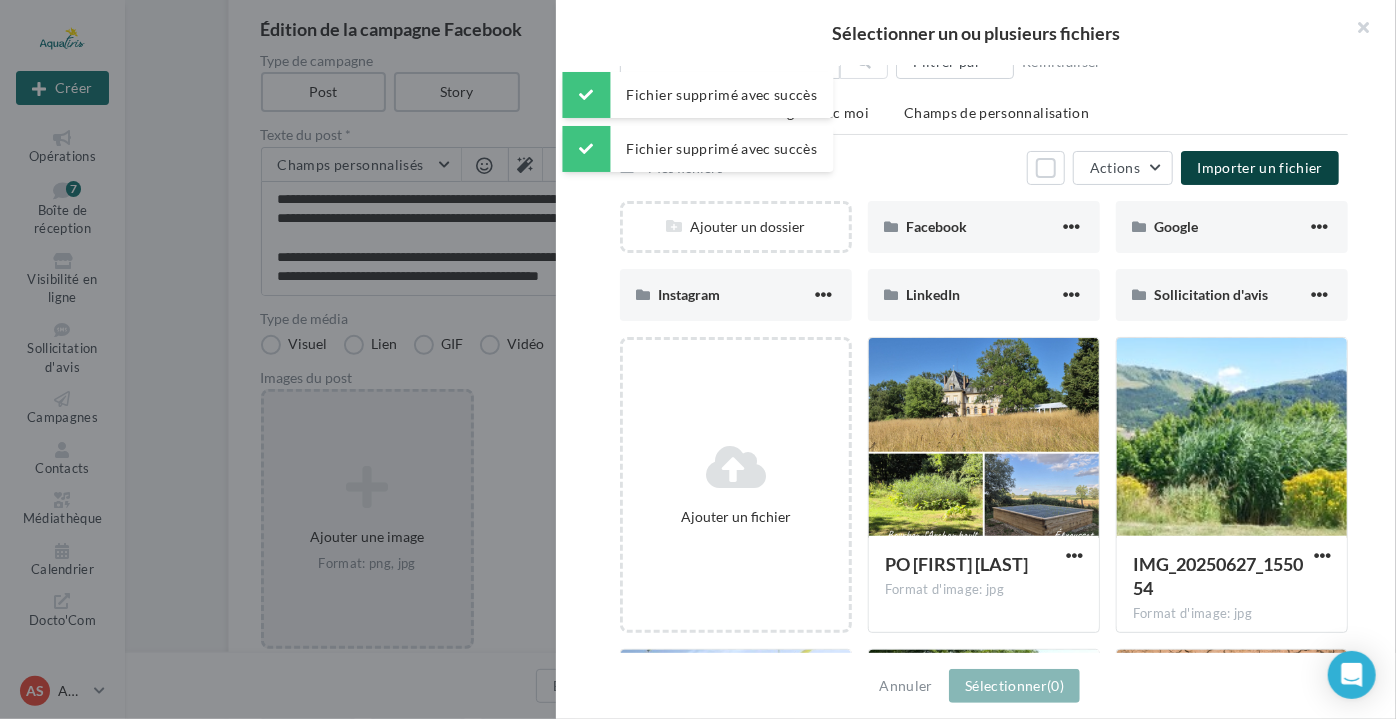 click on "Importer un fichier" at bounding box center [1260, 168] 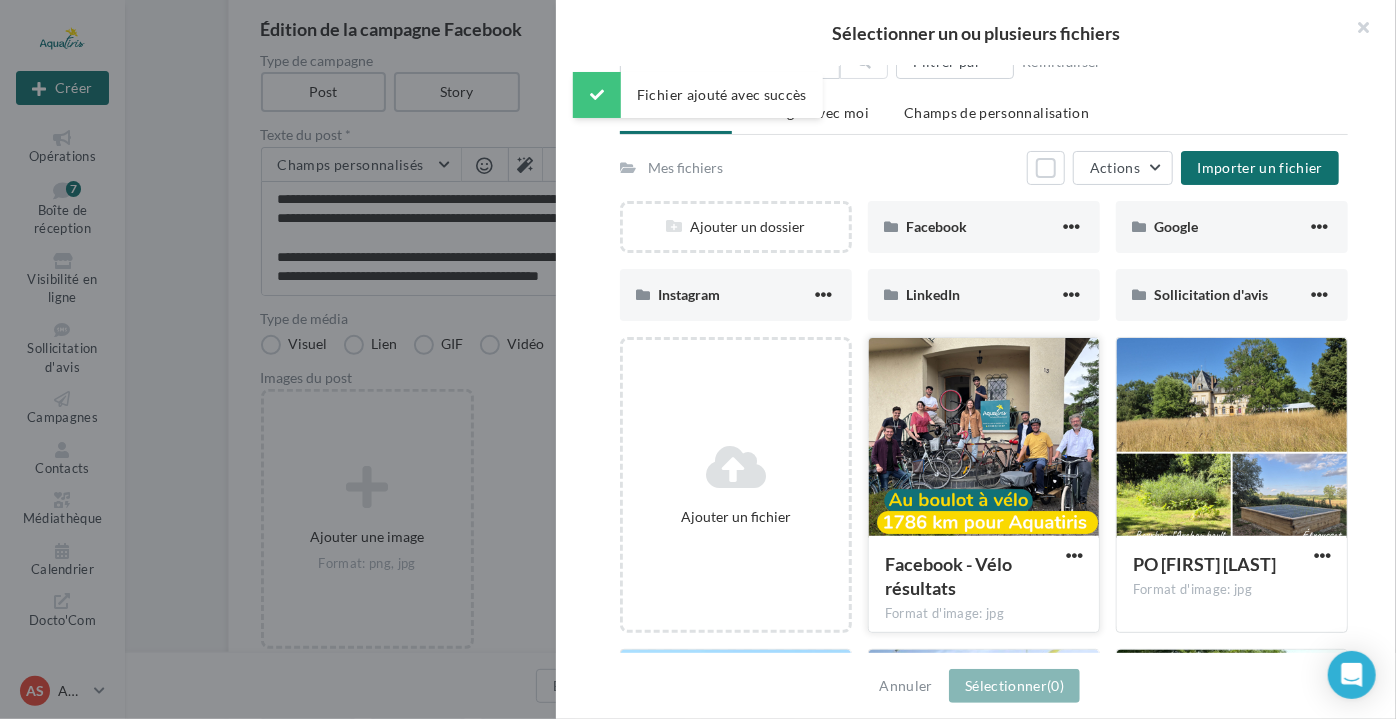 click at bounding box center [984, 438] 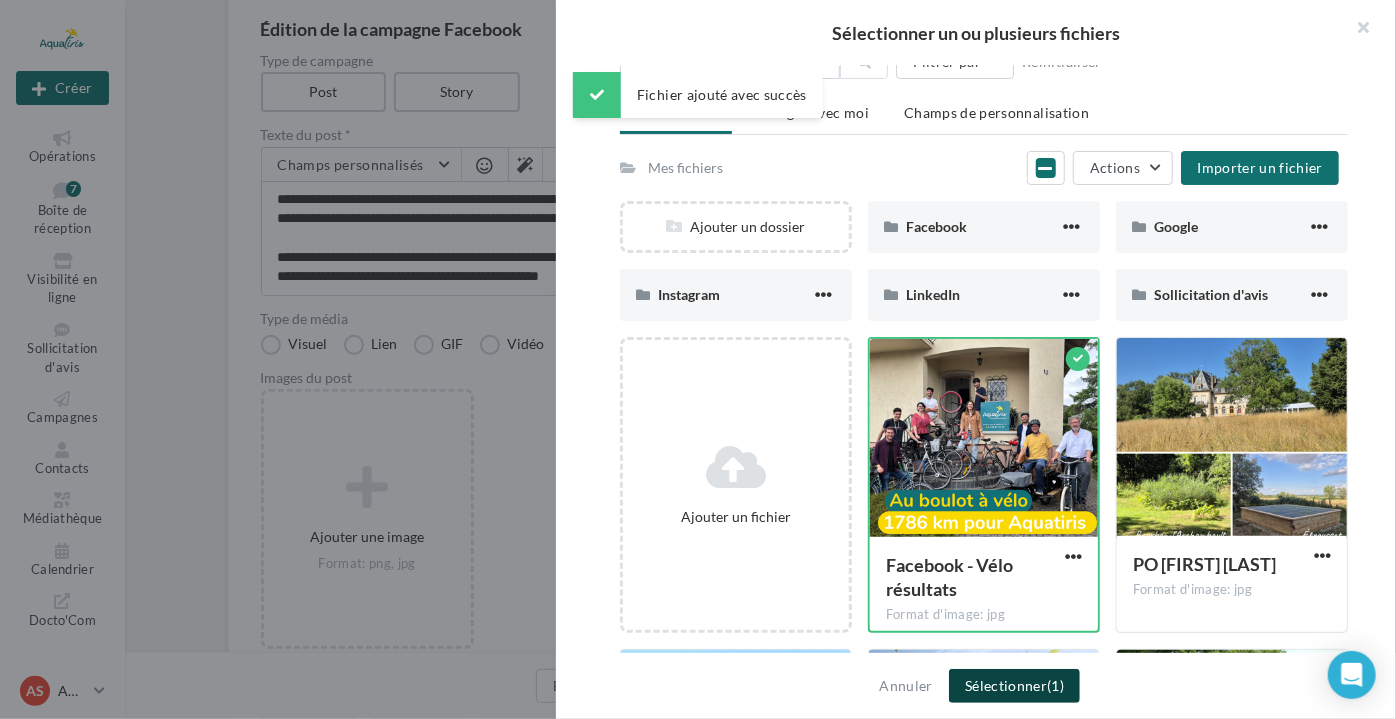 click on "Sélectionner   (1)" at bounding box center [1014, 686] 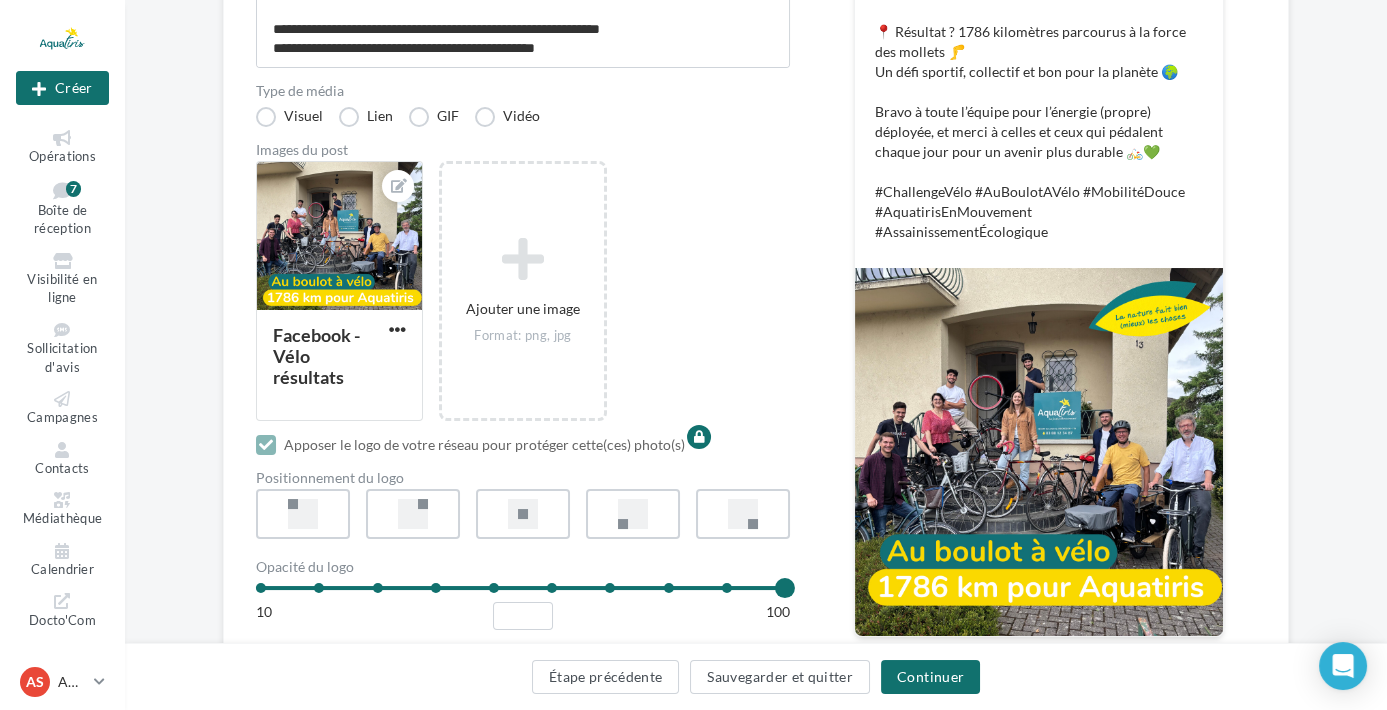 scroll, scrollTop: 454, scrollLeft: 0, axis: vertical 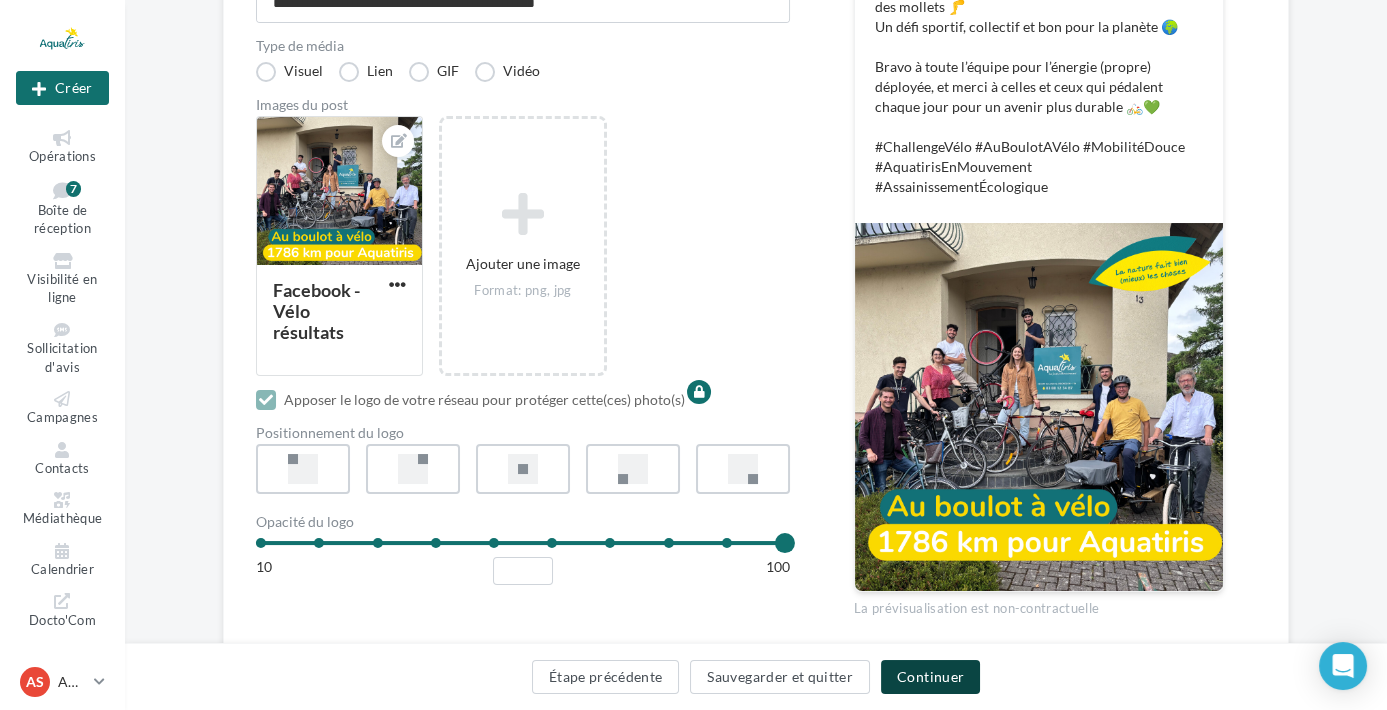 click on "Continuer" at bounding box center (930, 677) 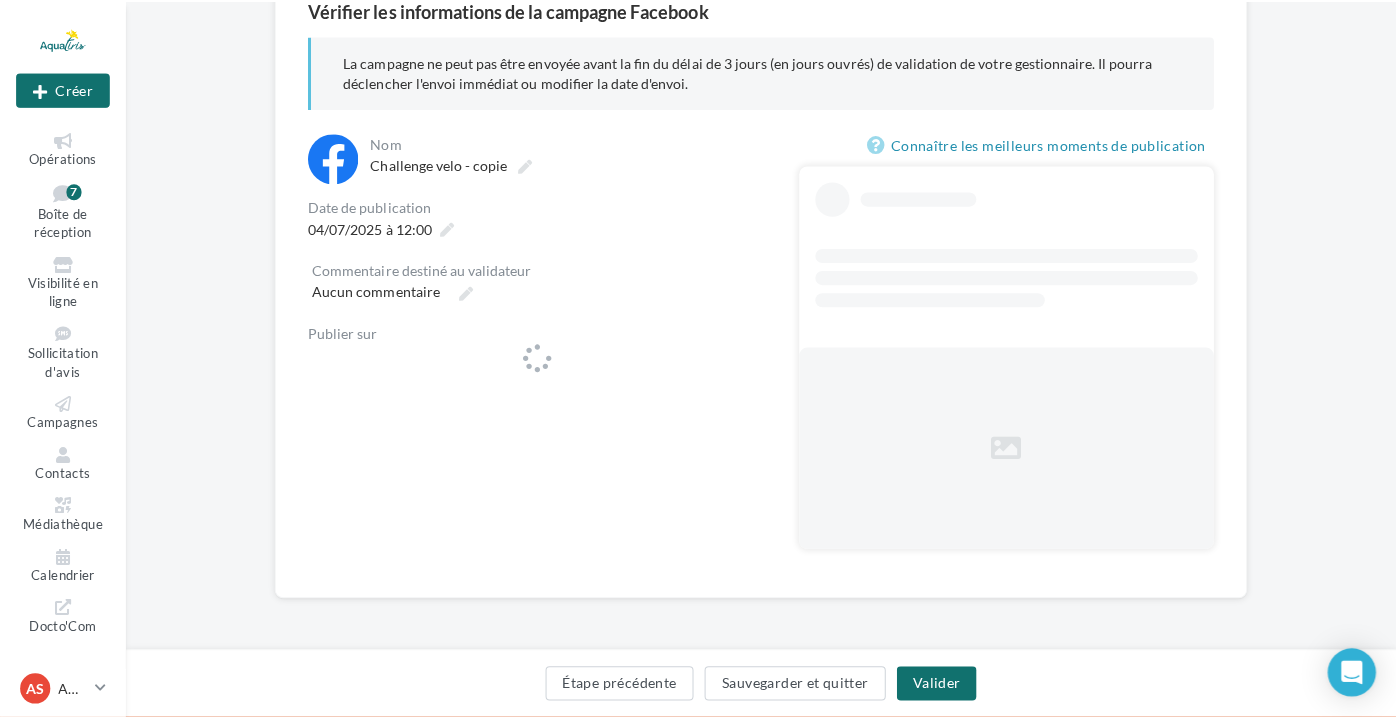 scroll, scrollTop: 200, scrollLeft: 0, axis: vertical 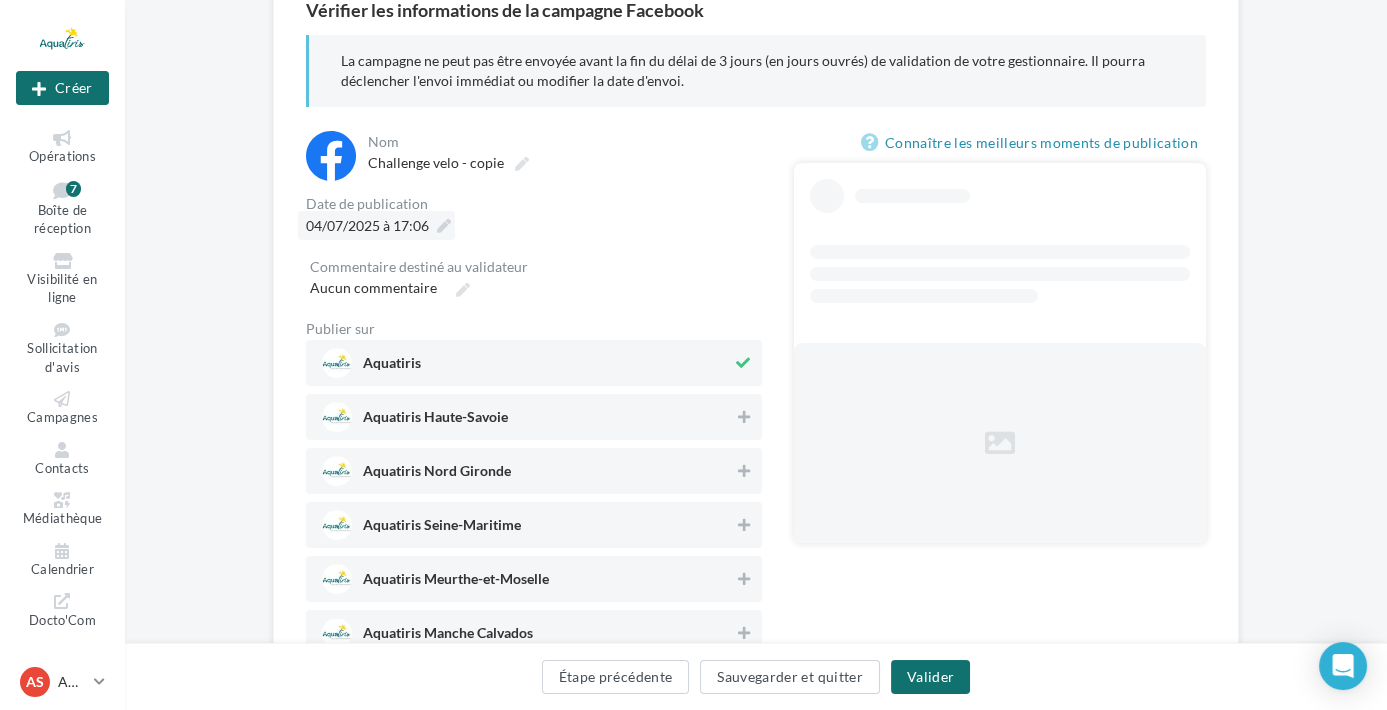 click at bounding box center (444, 226) 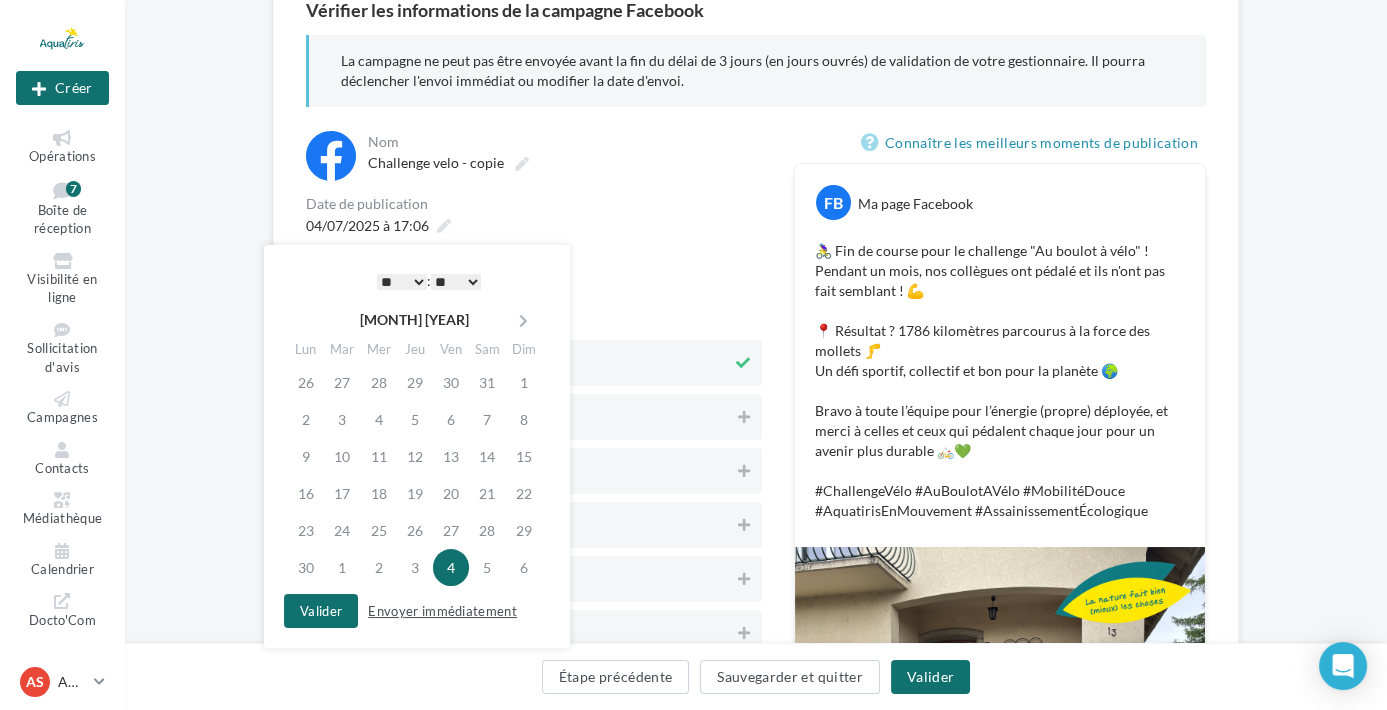 click on "Envoyer immédiatement" at bounding box center (442, 611) 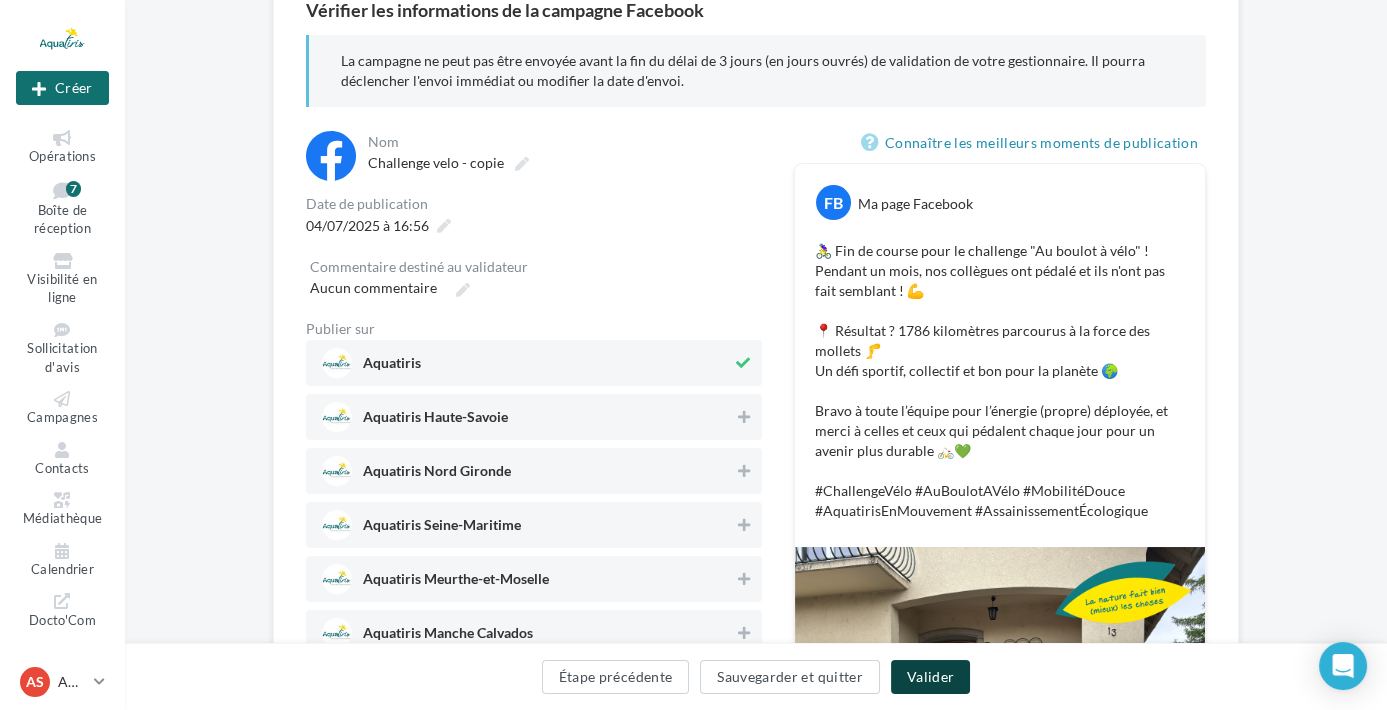 click on "Valider" at bounding box center [930, 677] 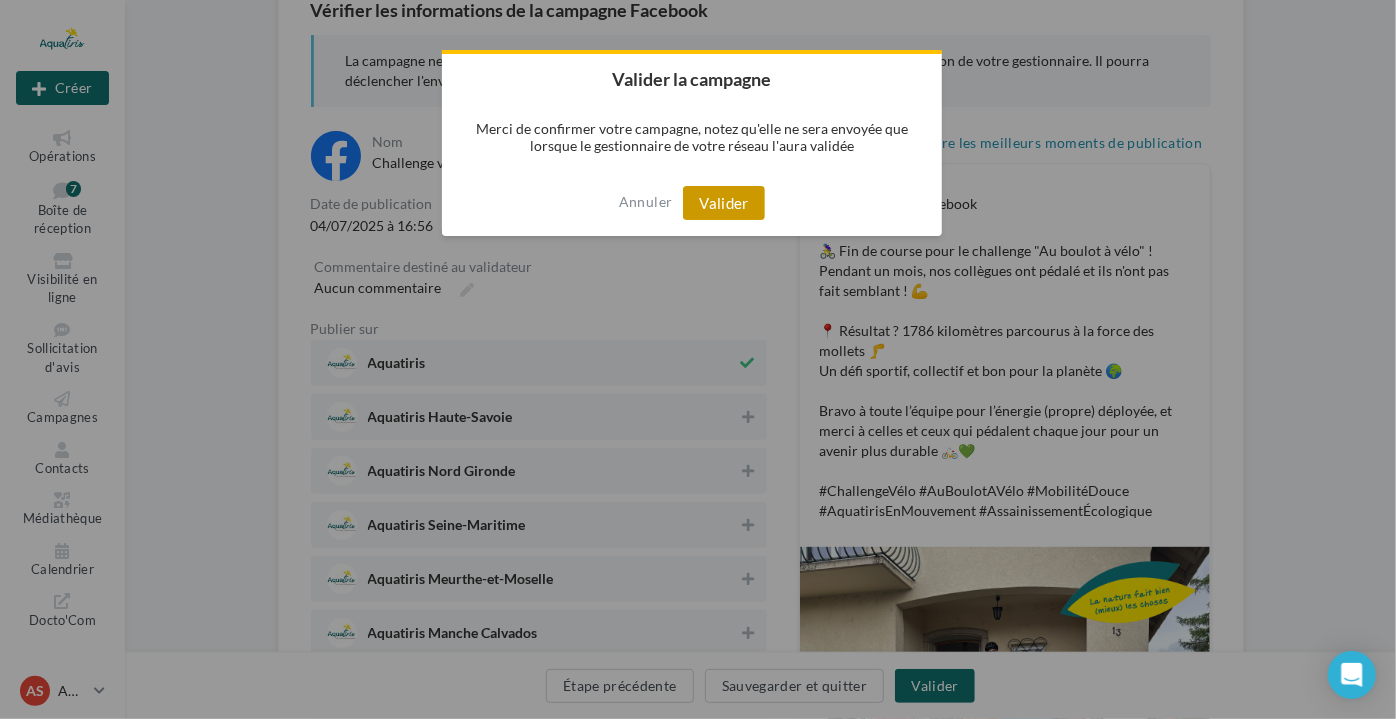 click on "Valider" at bounding box center (724, 203) 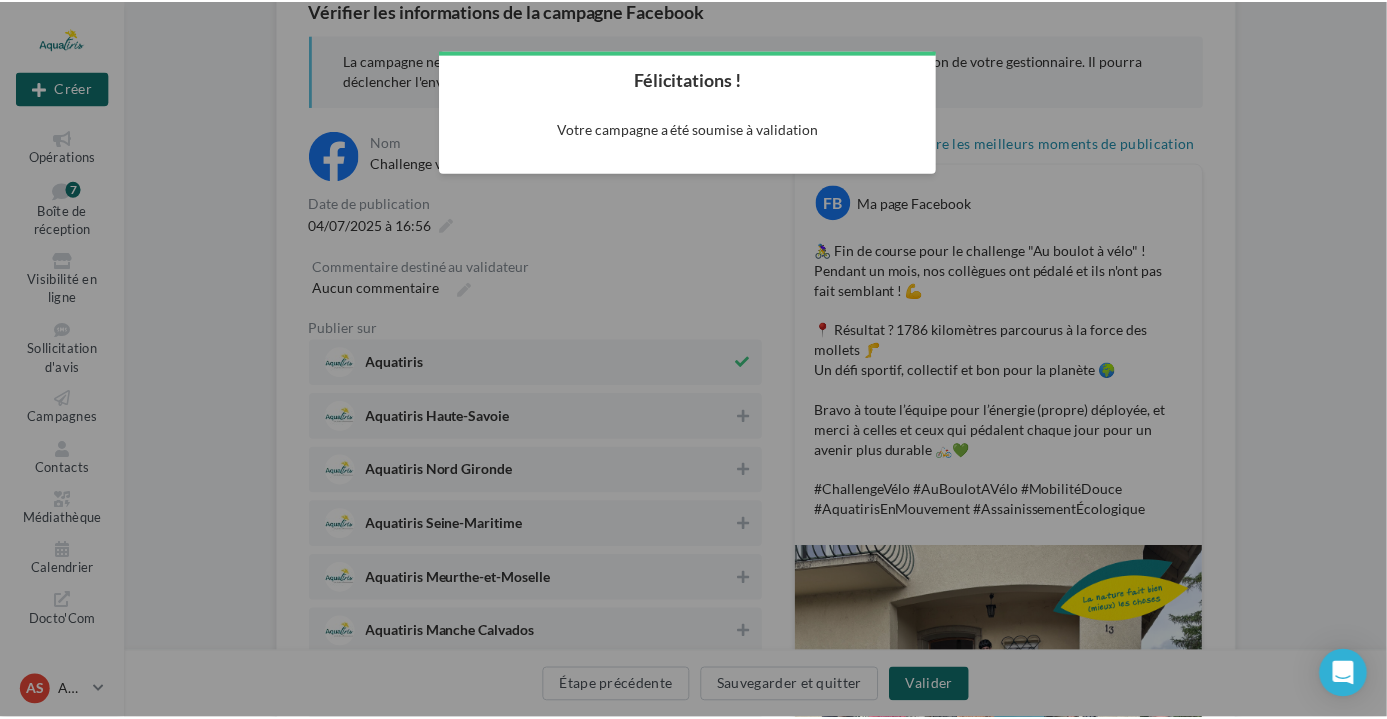 scroll, scrollTop: 32, scrollLeft: 0, axis: vertical 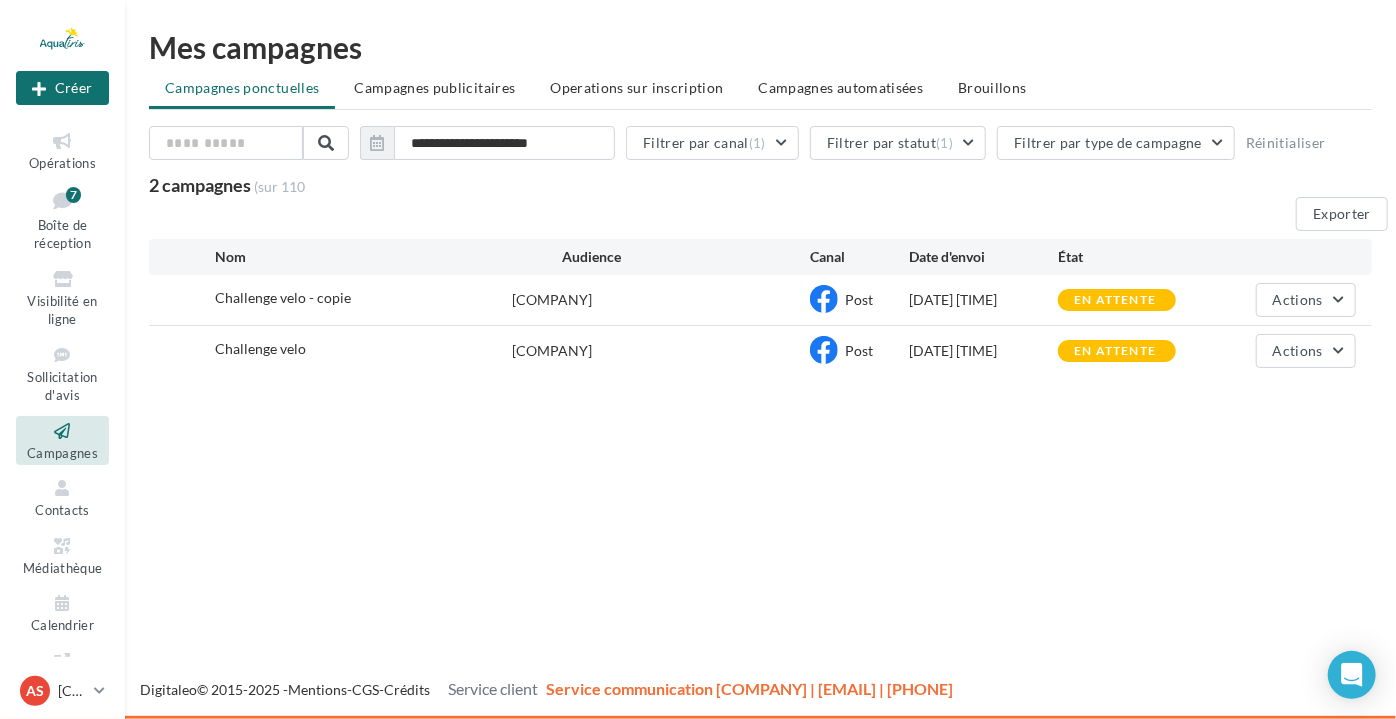 click on "[COMPANY_INITIALS] [COMPANY] [USERNAME]" at bounding box center [62, 691] 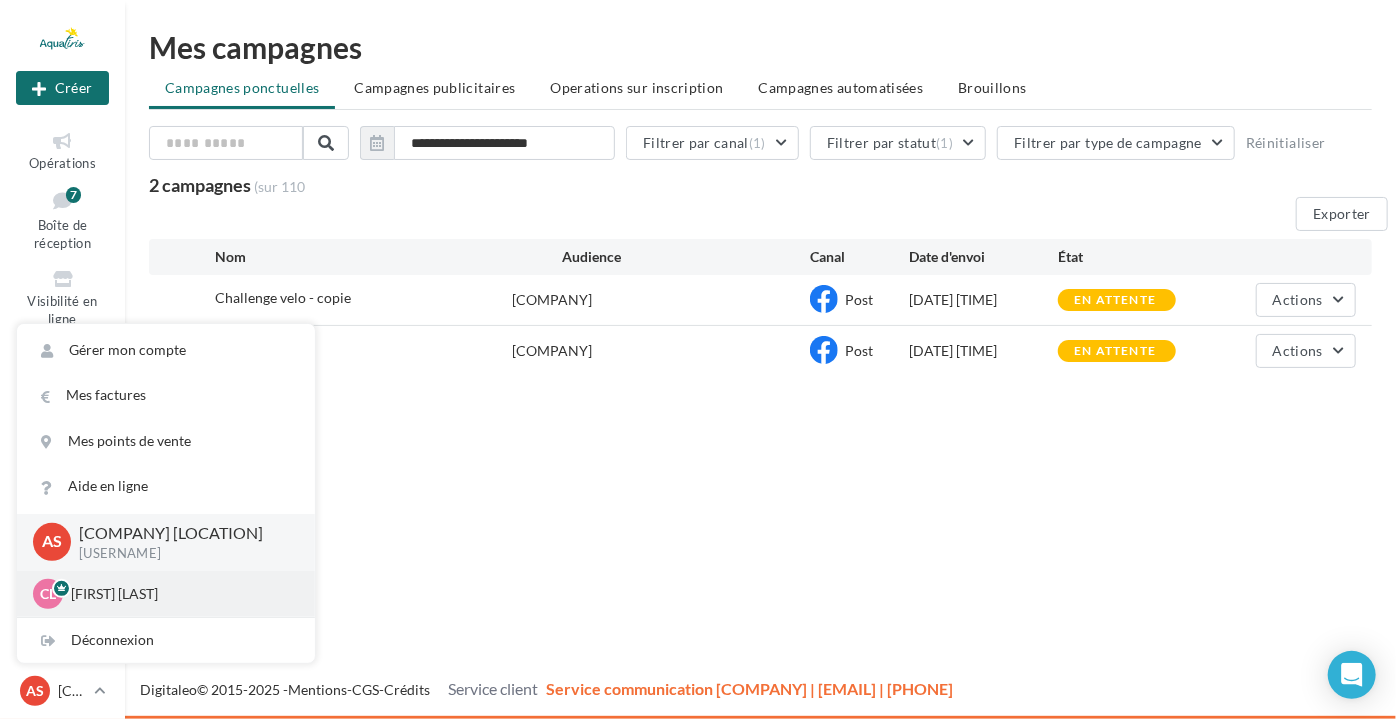 click on "Chloé Lallée" at bounding box center (181, 594) 